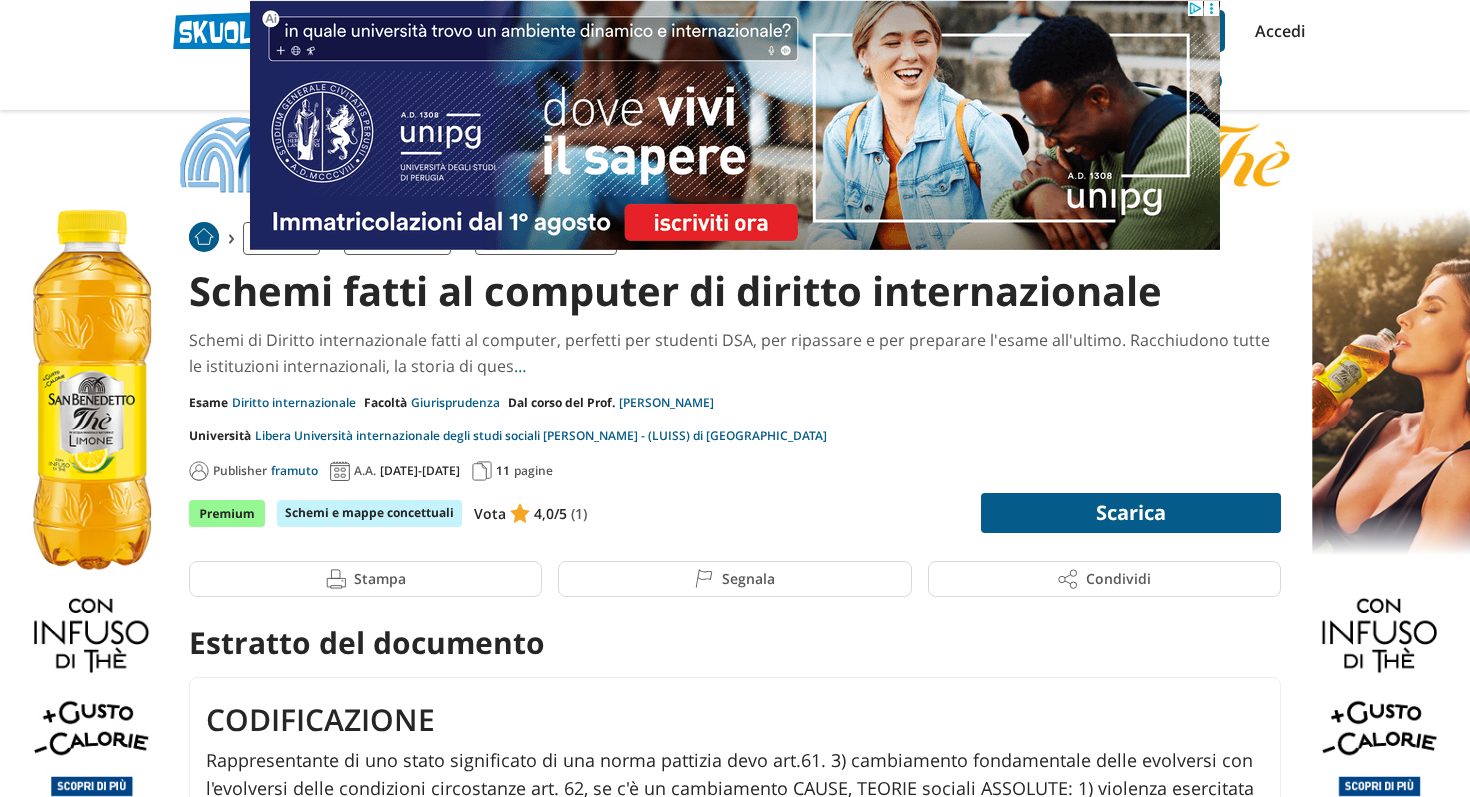 scroll, scrollTop: 0, scrollLeft: 0, axis: both 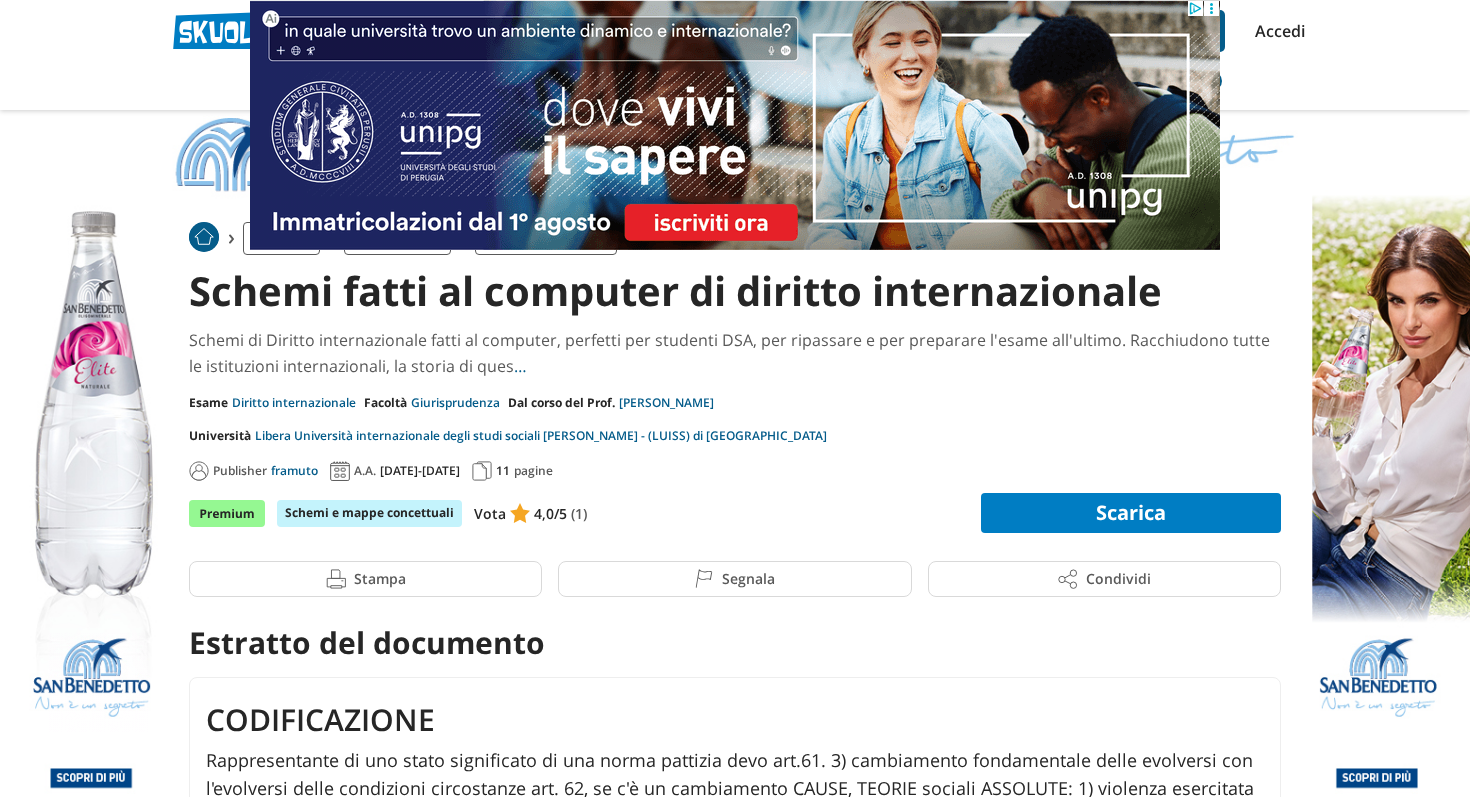 click on "Scarica" at bounding box center (1131, 513) 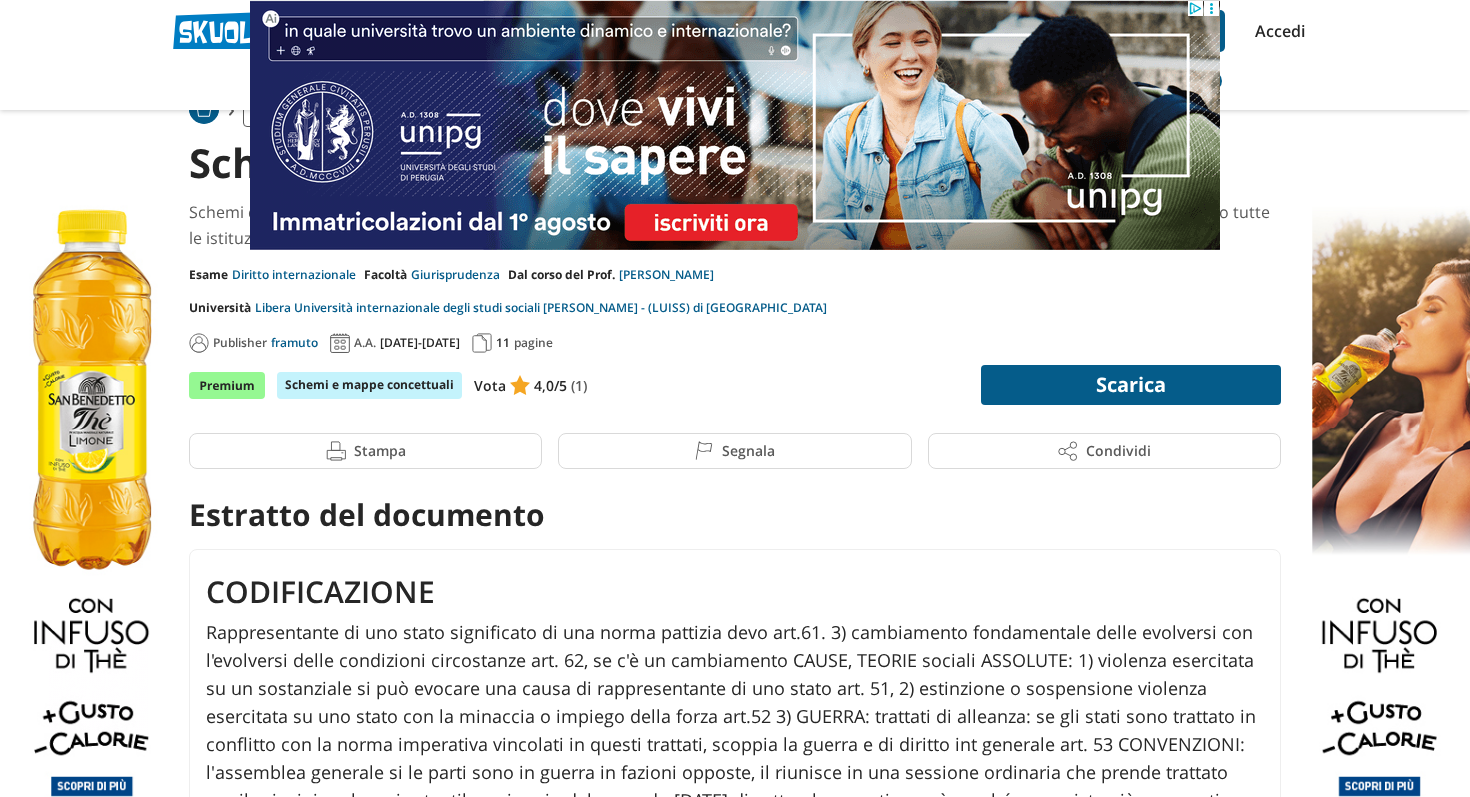 scroll, scrollTop: 0, scrollLeft: 0, axis: both 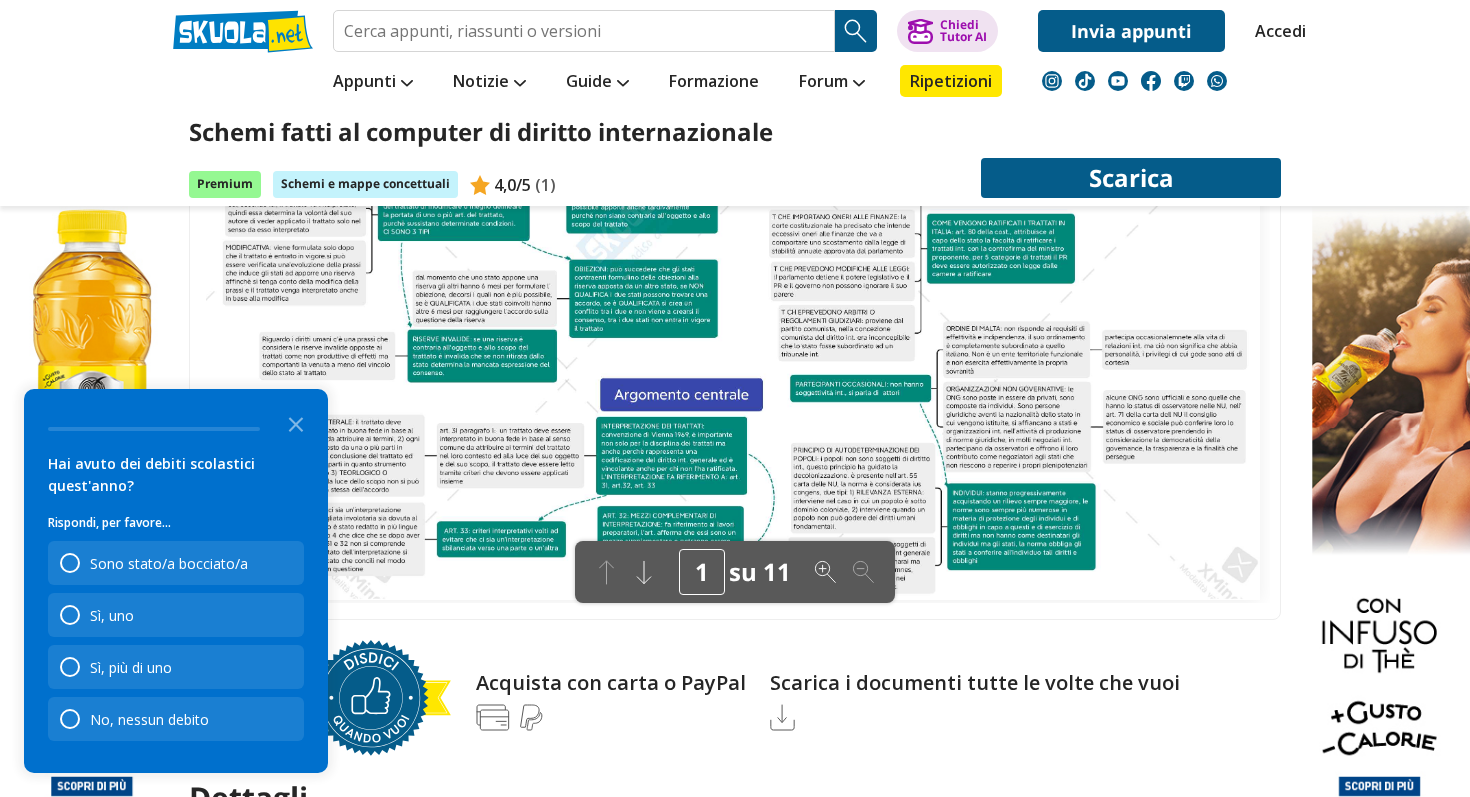 click 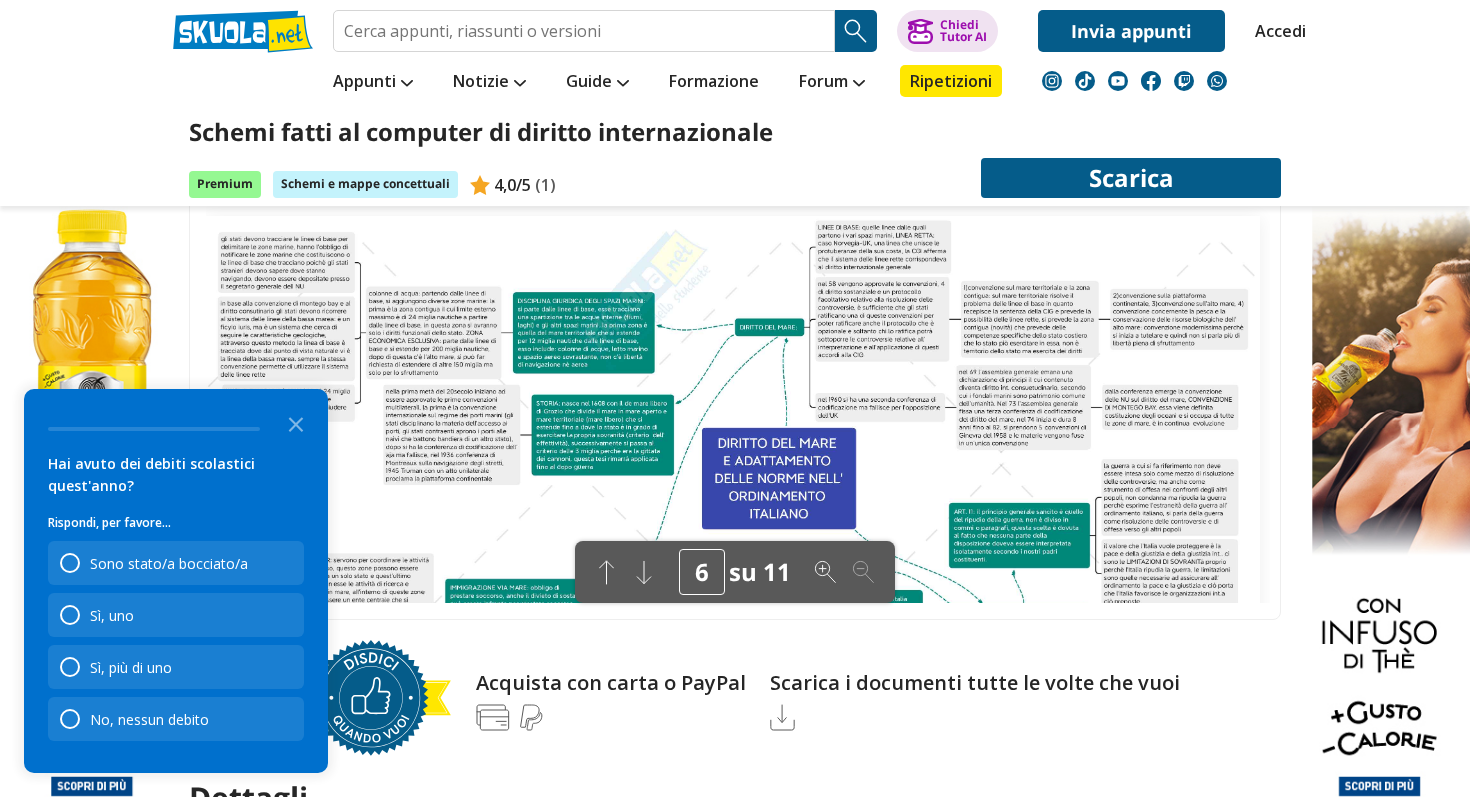 click 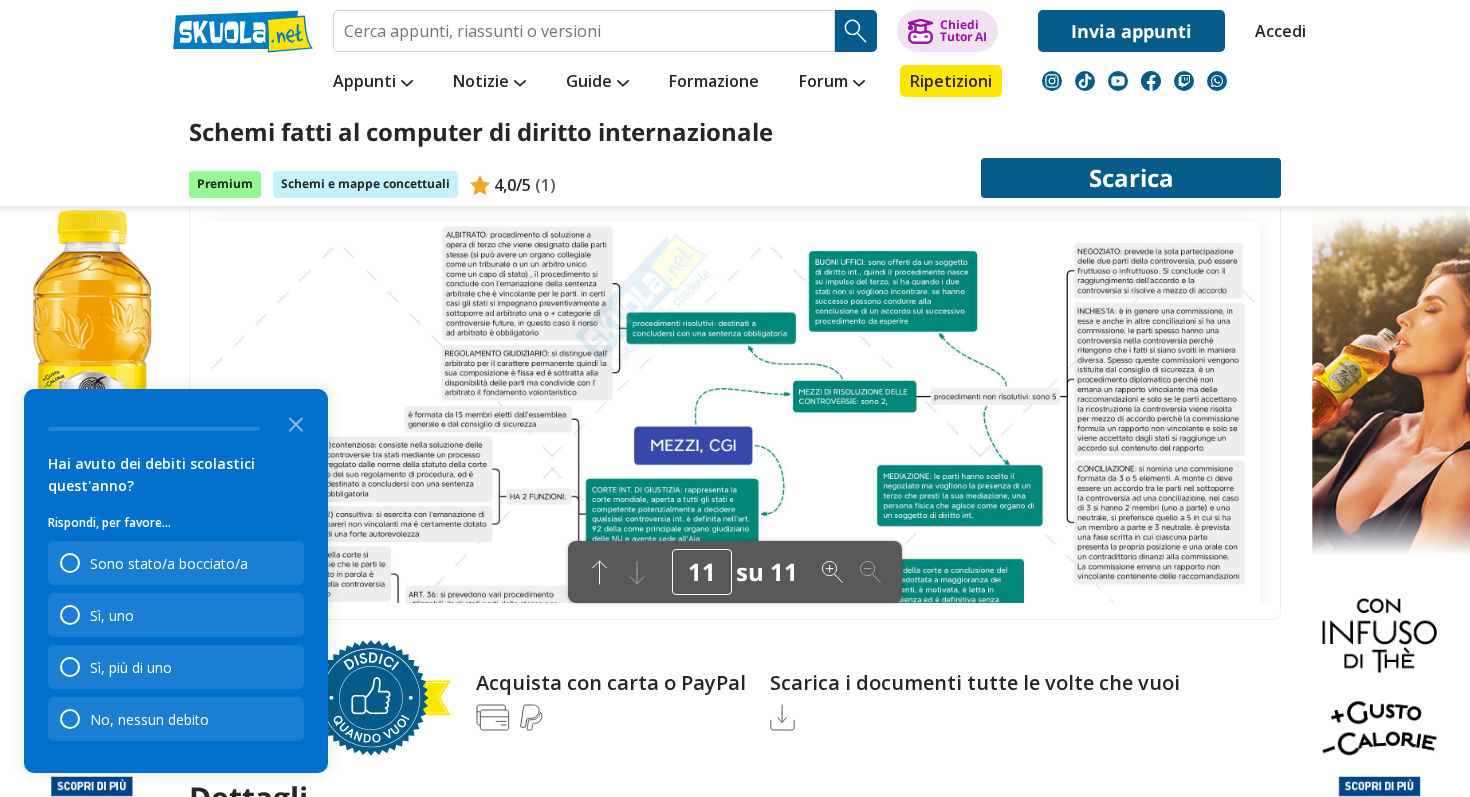 scroll, scrollTop: 1128, scrollLeft: 0, axis: vertical 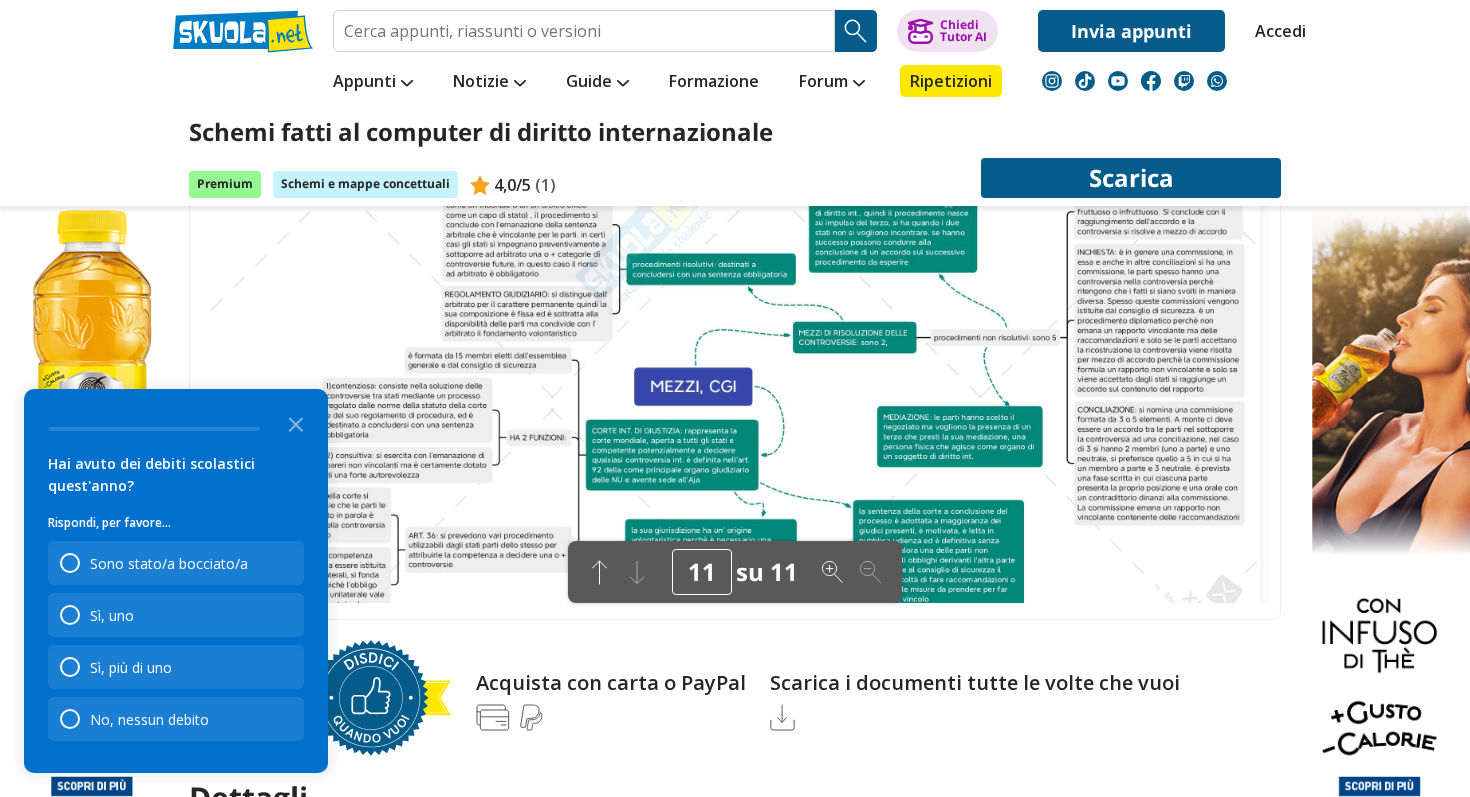 click 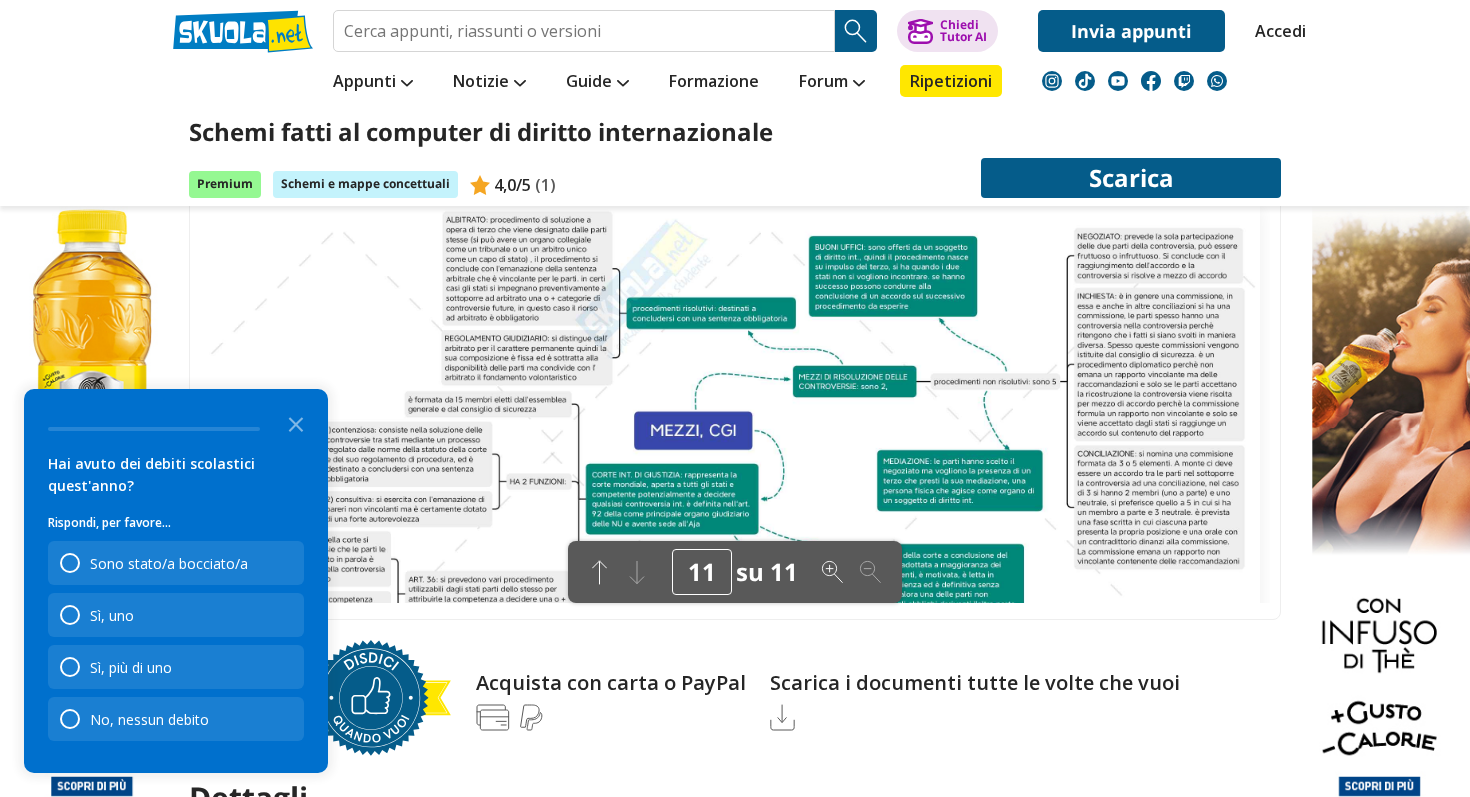 scroll, scrollTop: 1065, scrollLeft: 0, axis: vertical 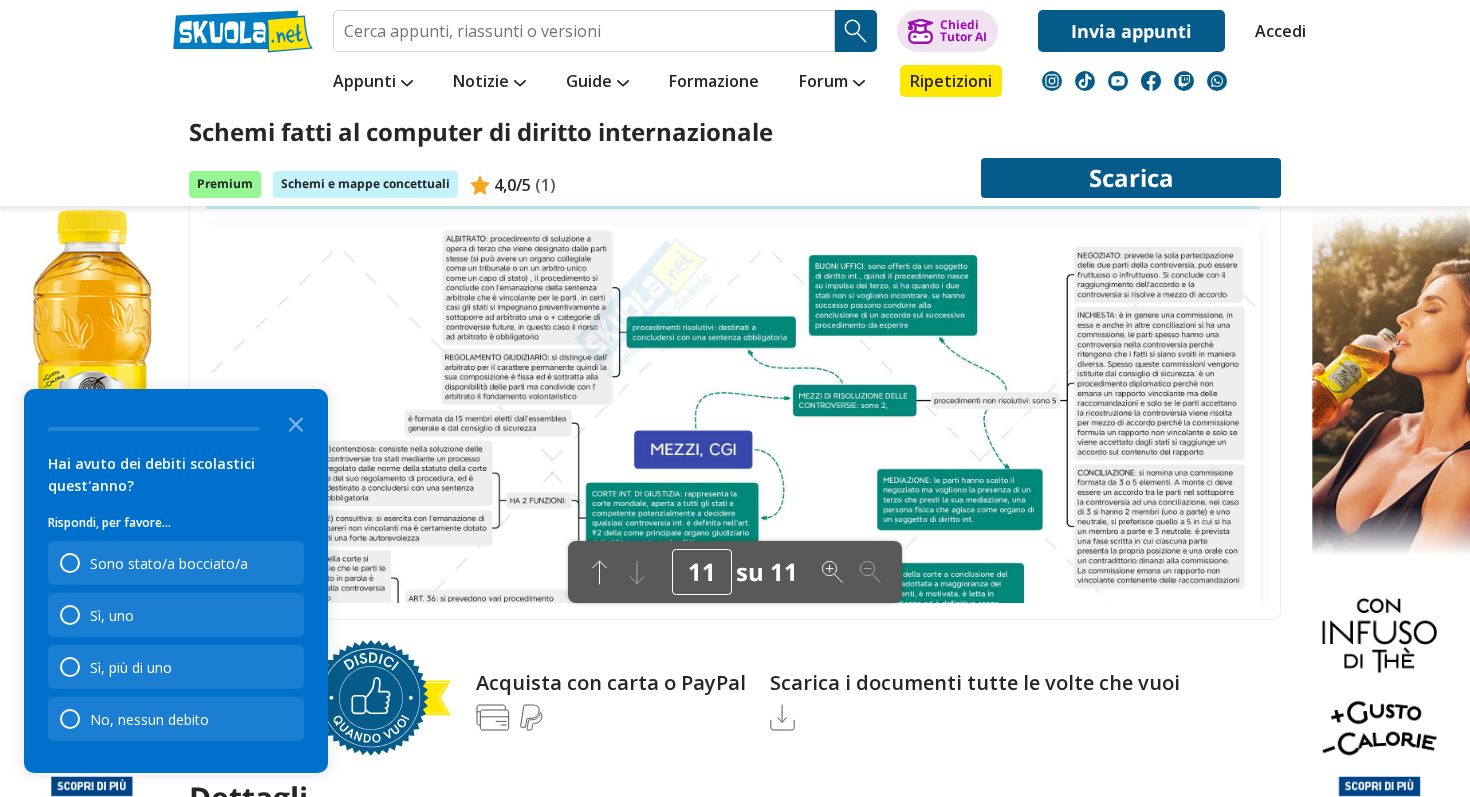 click on "11  su 11" at bounding box center [735, 572] 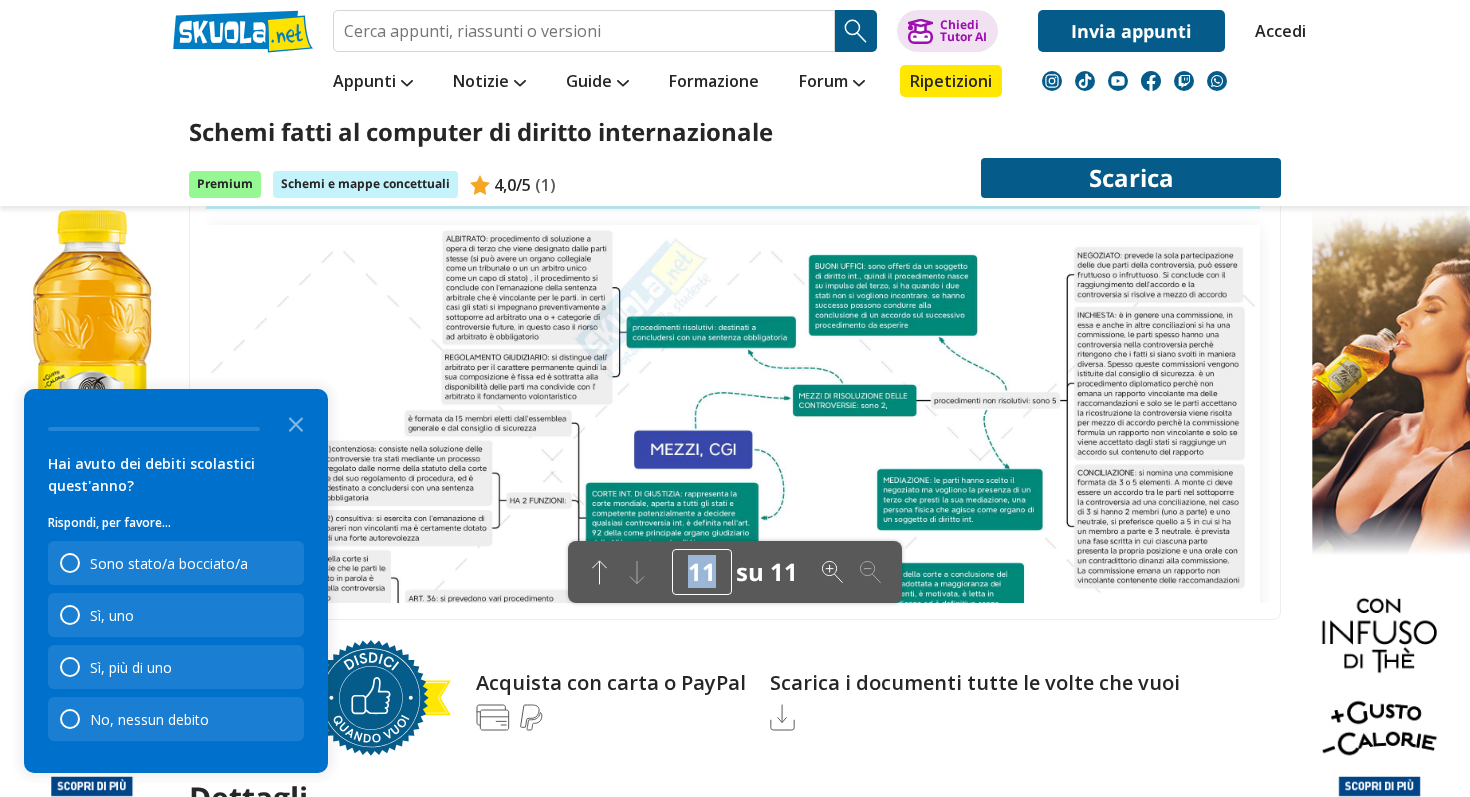click on "11  su 11" at bounding box center [735, 572] 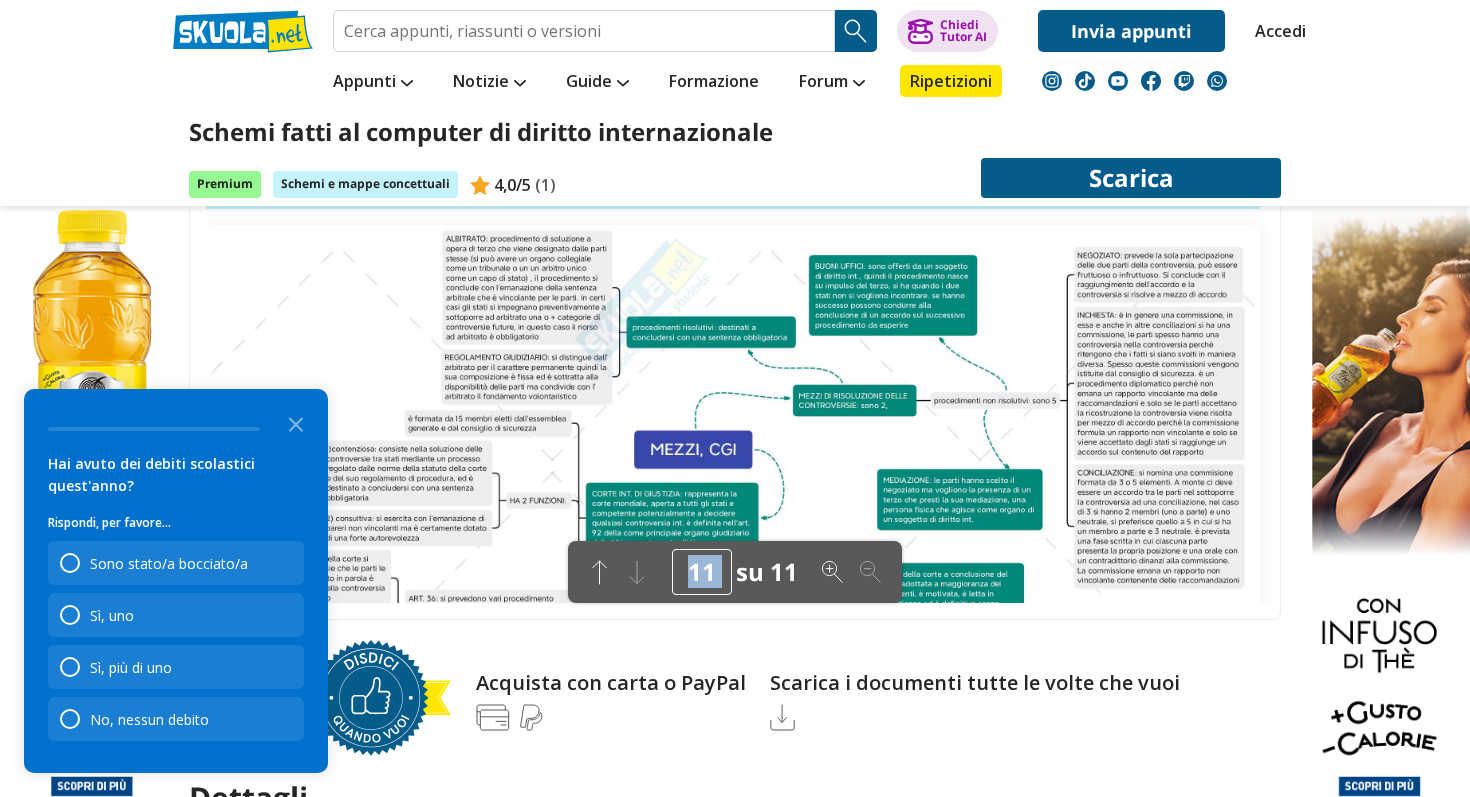 click on "11  su 11" at bounding box center (735, 572) 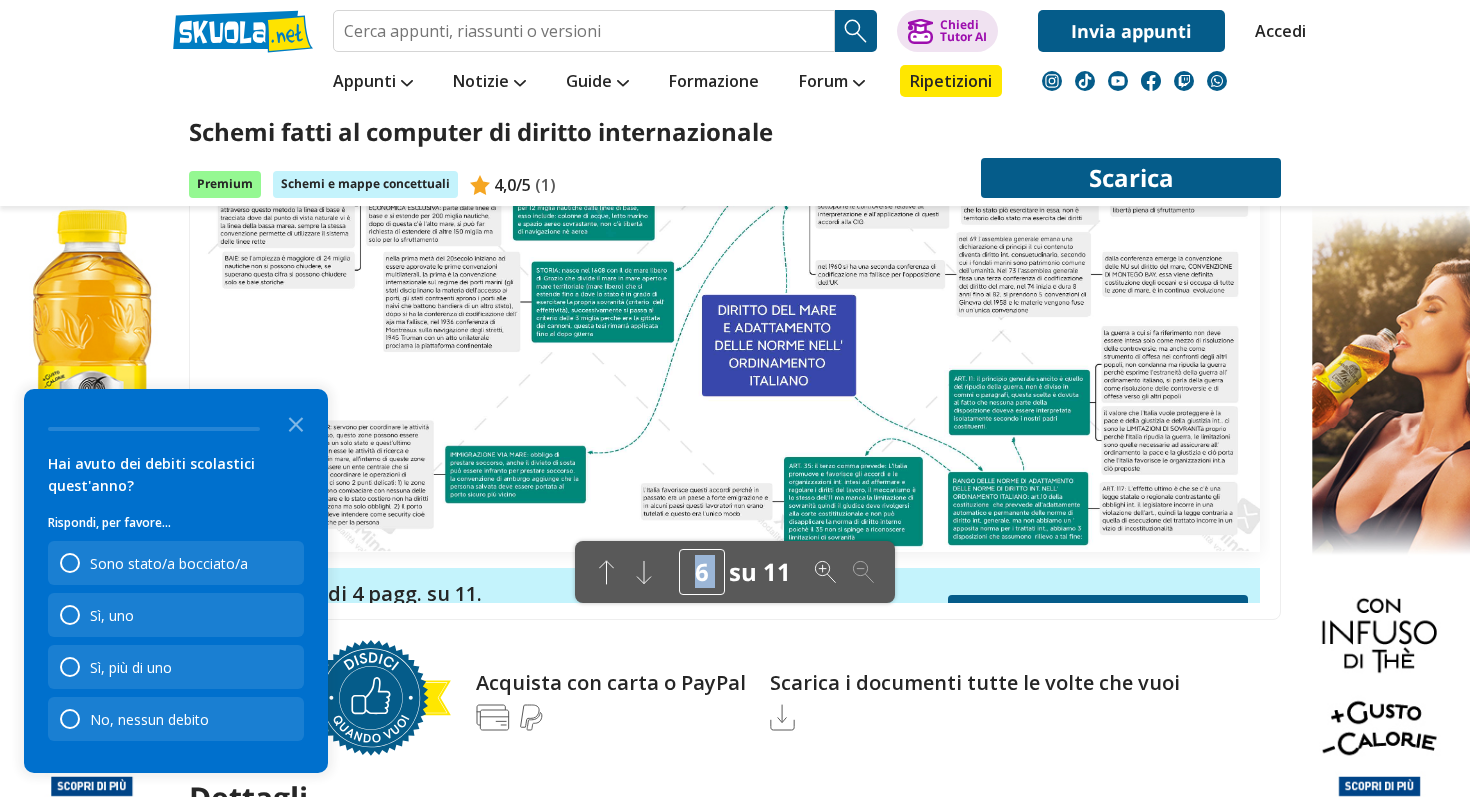 scroll, scrollTop: 639, scrollLeft: 0, axis: vertical 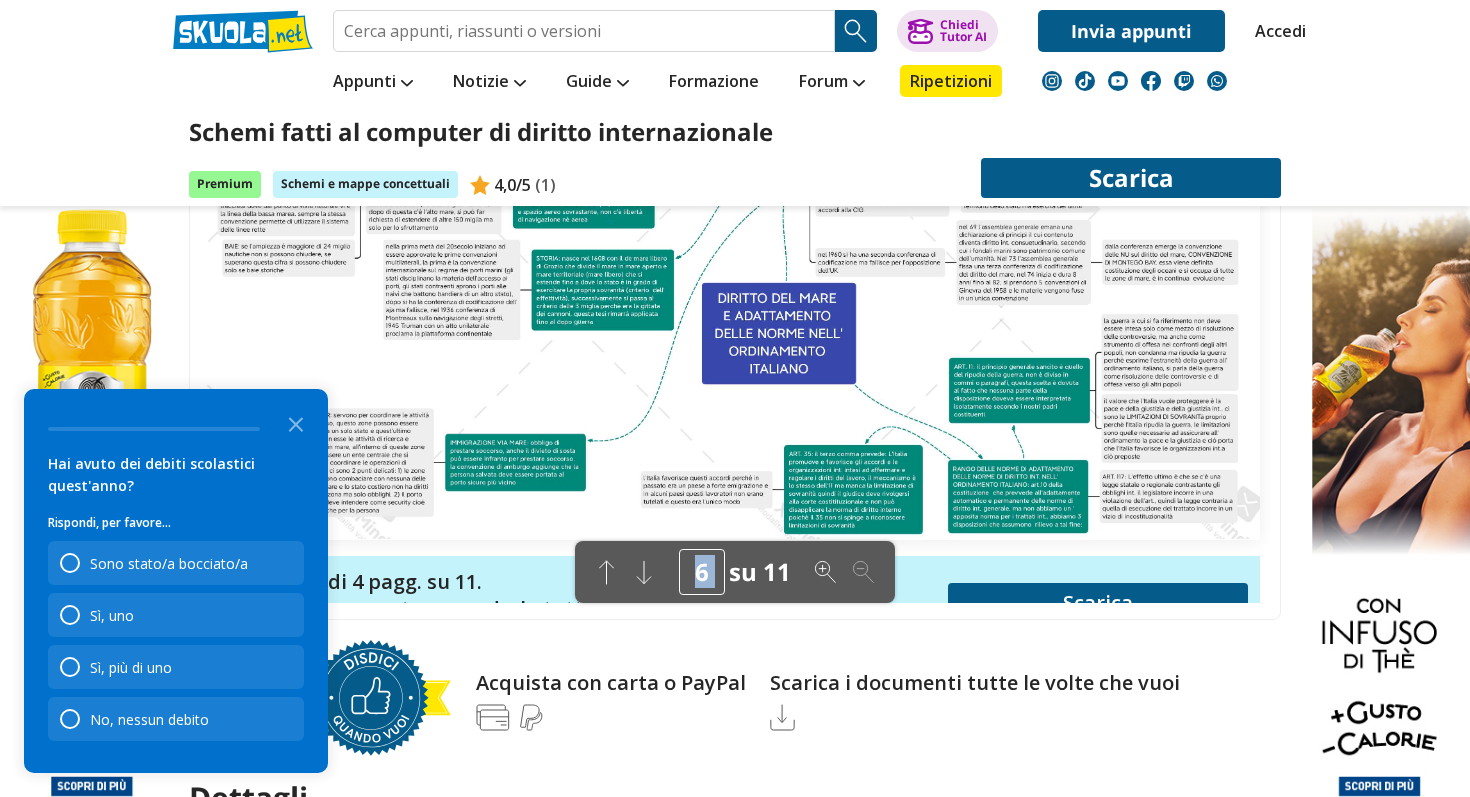 drag, startPoint x: 1253, startPoint y: 298, endPoint x: 1264, endPoint y: 136, distance: 162.37303 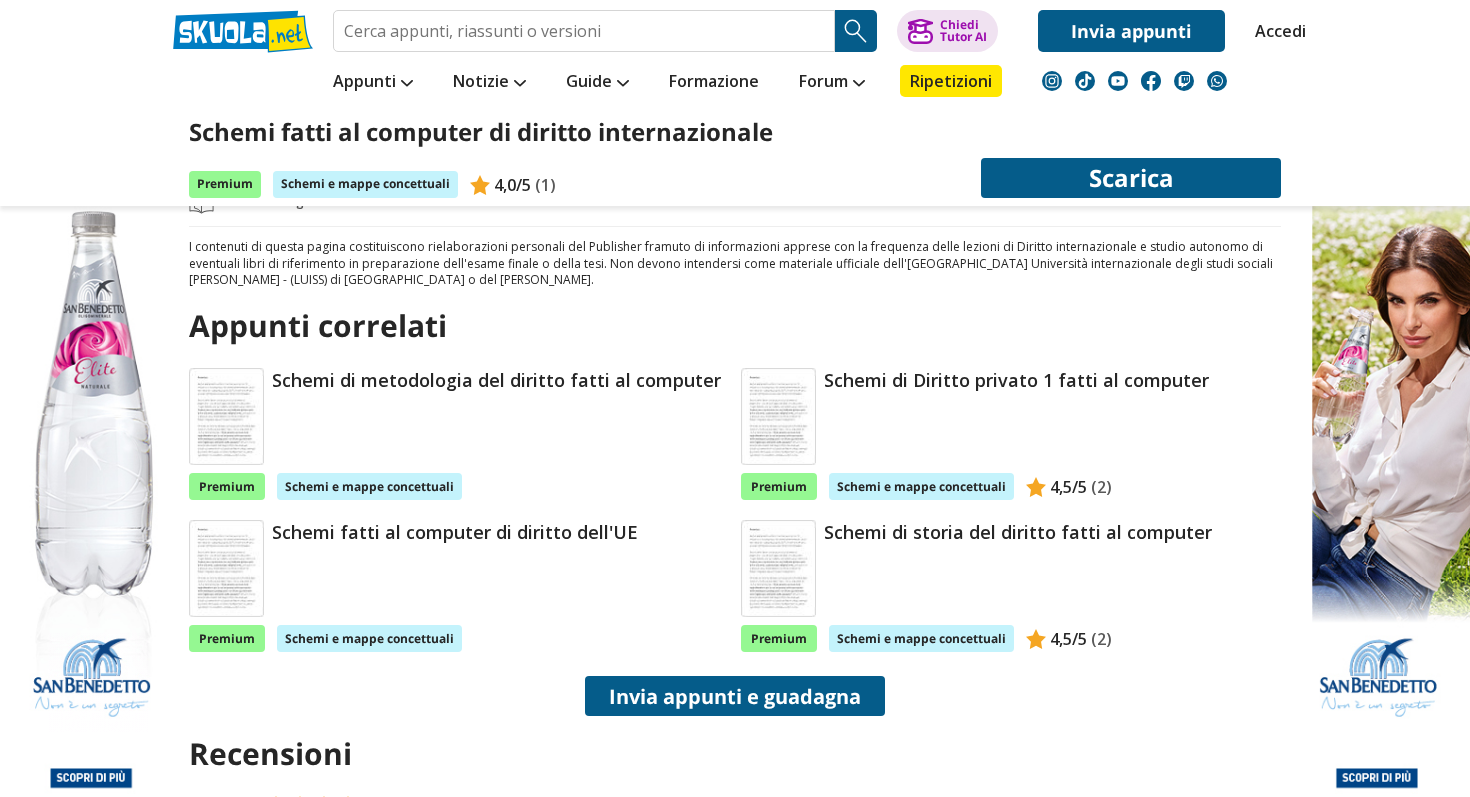 scroll, scrollTop: 0, scrollLeft: 0, axis: both 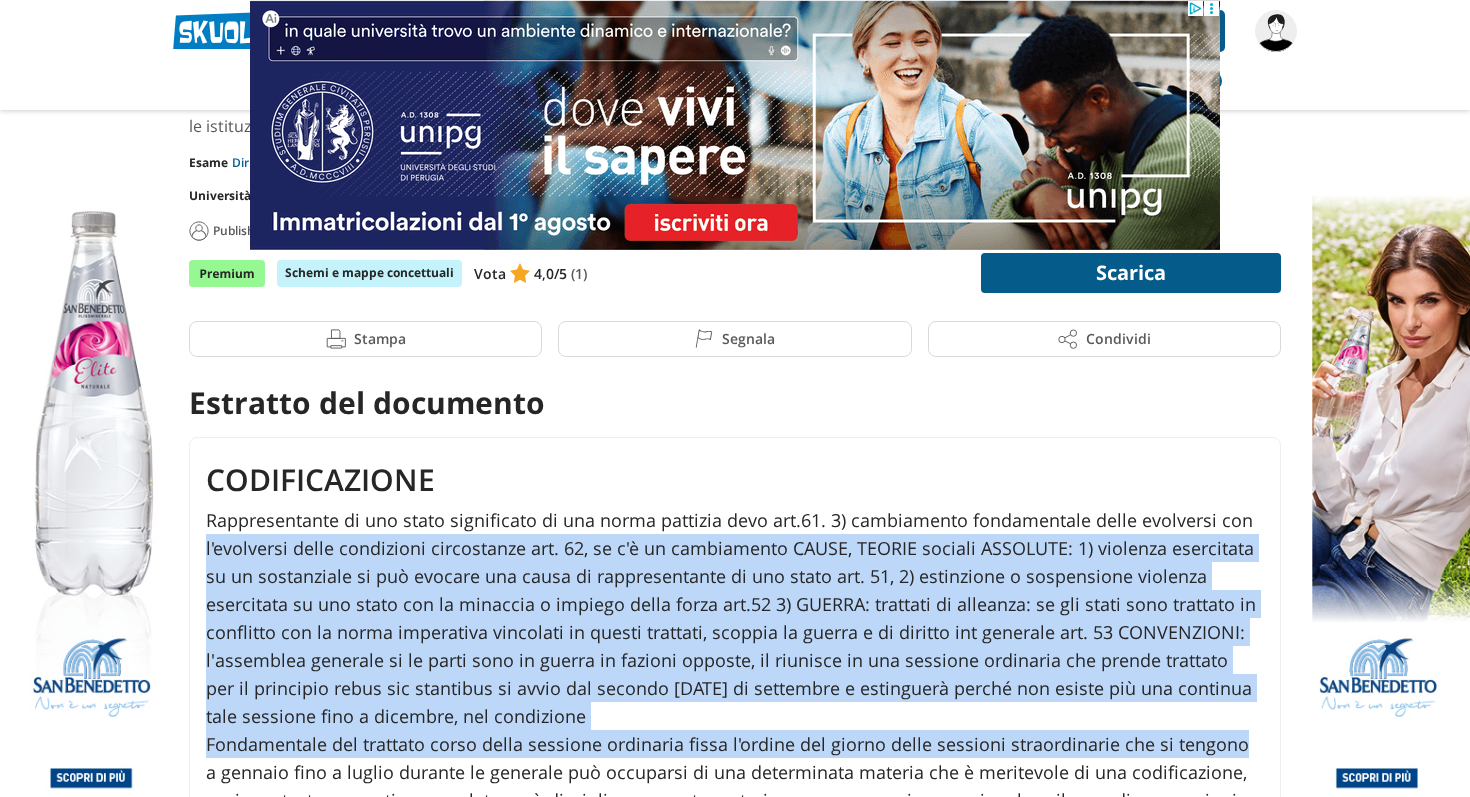 drag, startPoint x: 1253, startPoint y: 497, endPoint x: 1238, endPoint y: 700, distance: 203.55344 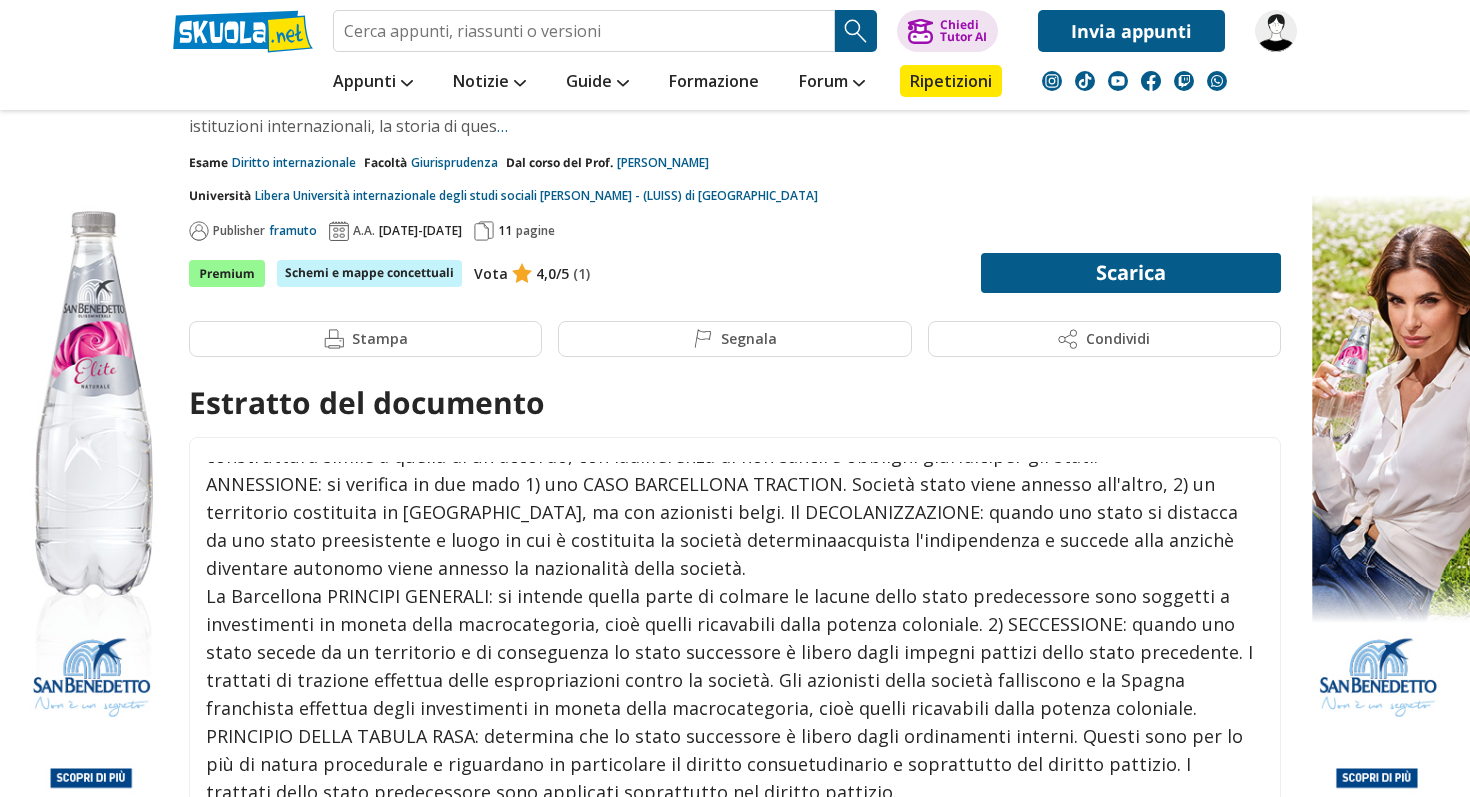 scroll, scrollTop: 0, scrollLeft: 0, axis: both 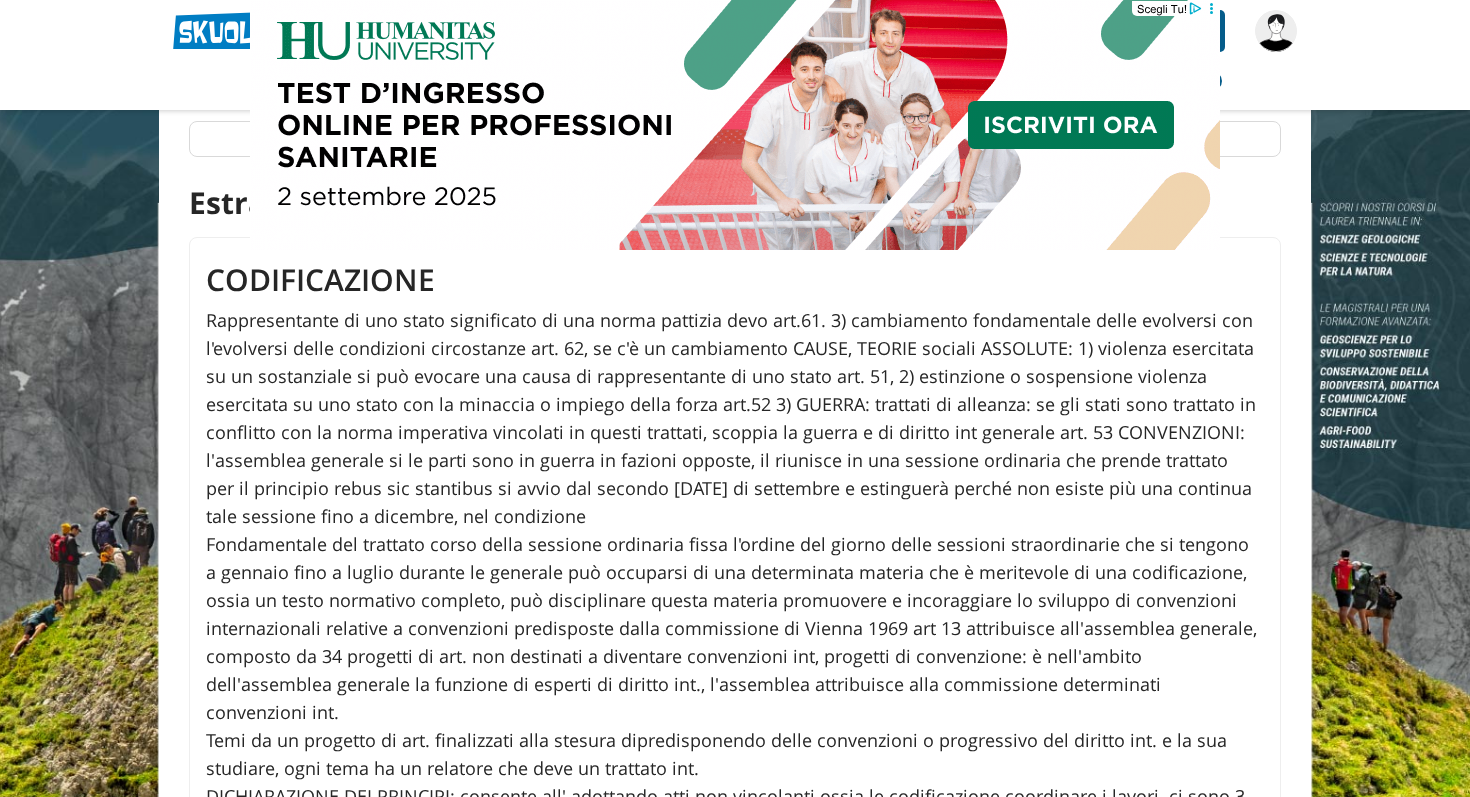 click 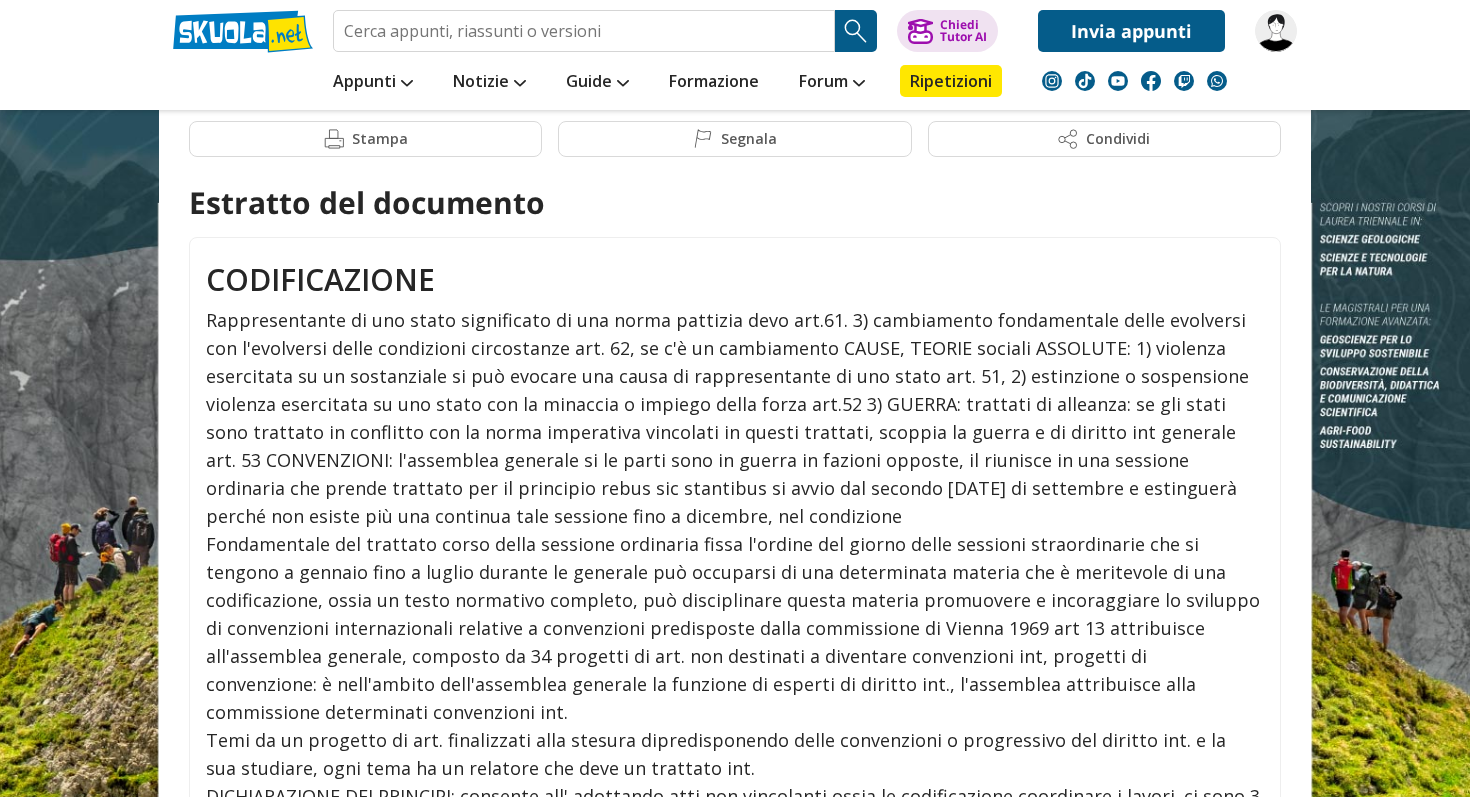 drag, startPoint x: 1271, startPoint y: 292, endPoint x: 1271, endPoint y: 281, distance: 11 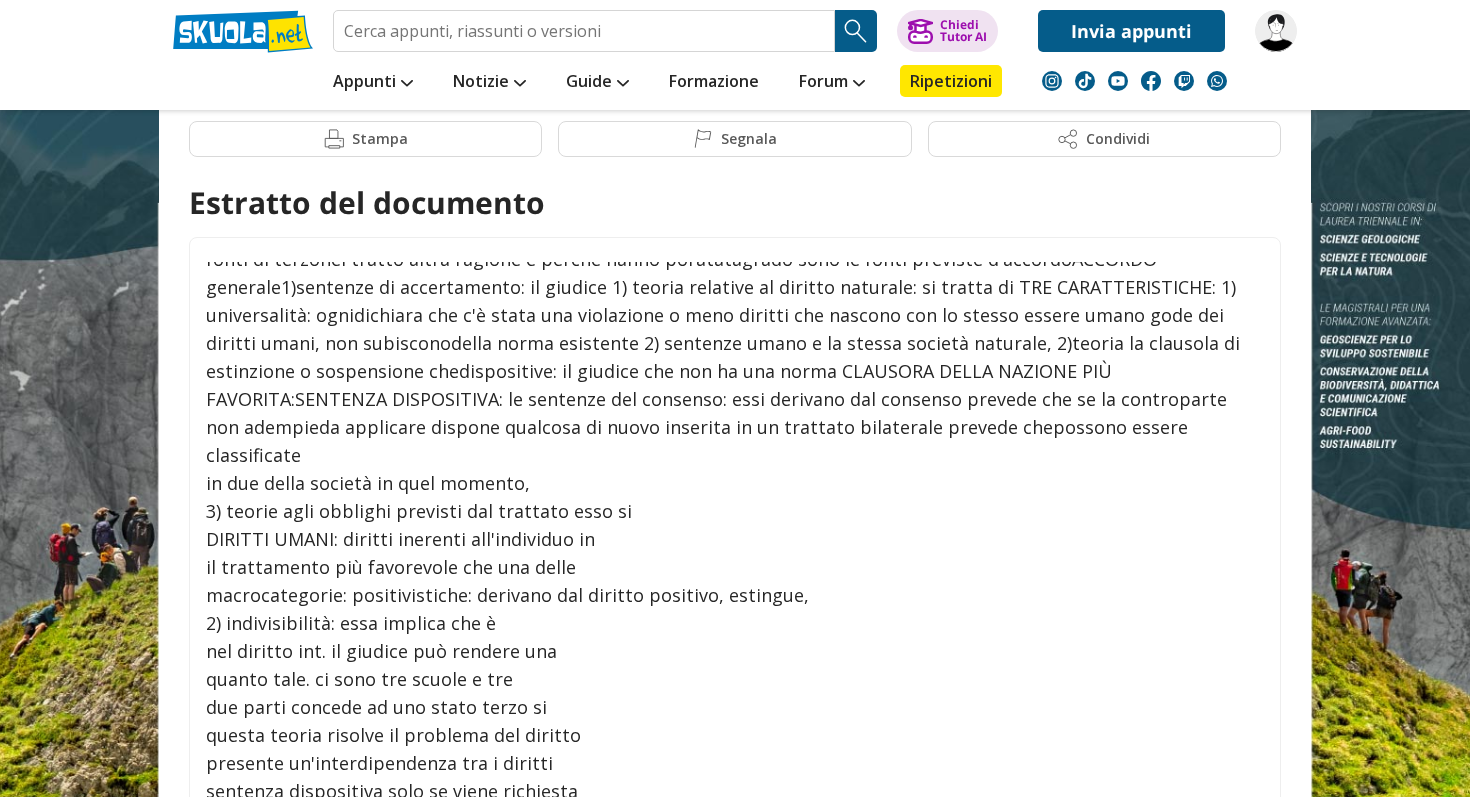 scroll, scrollTop: 2400, scrollLeft: 0, axis: vertical 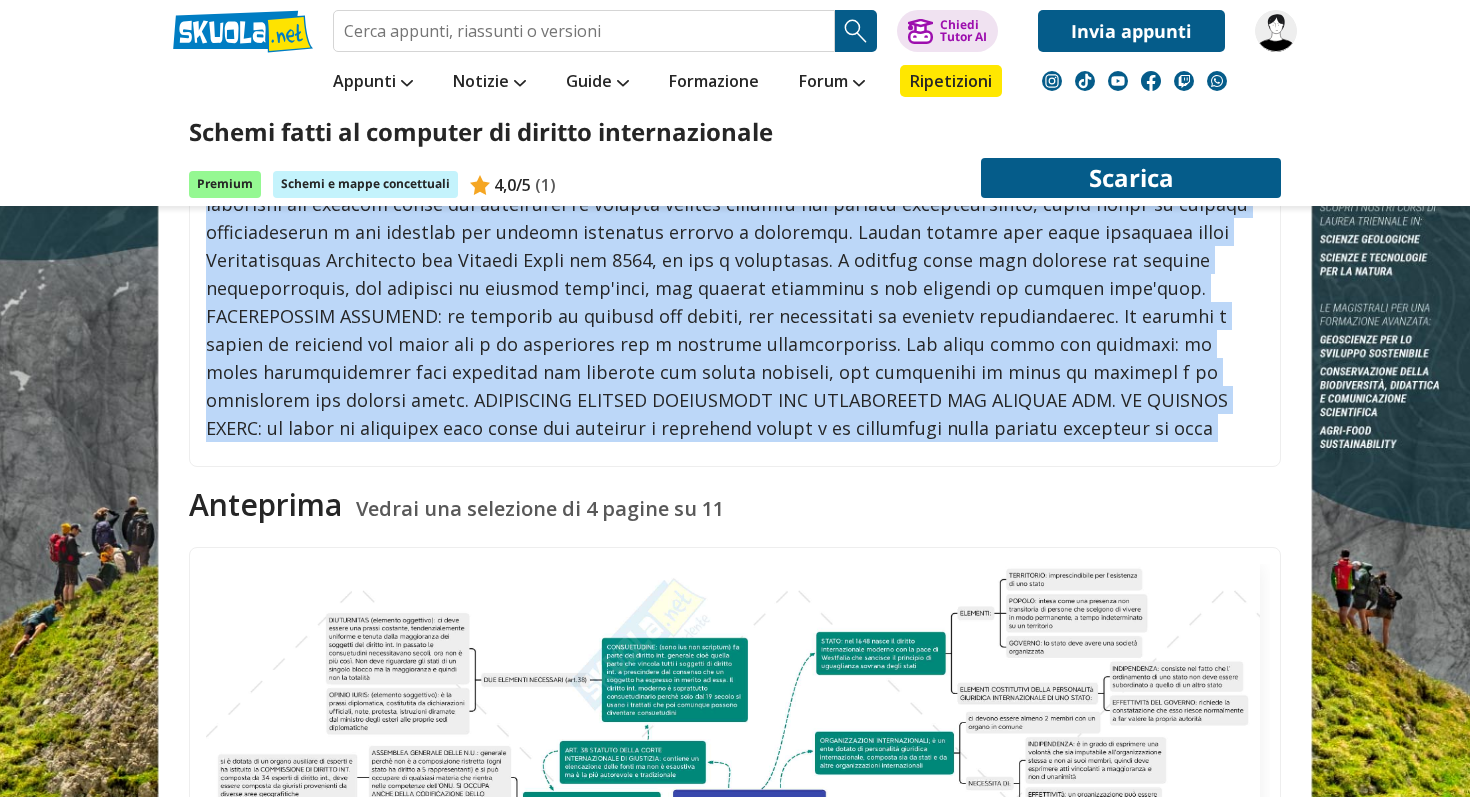 drag, startPoint x: 862, startPoint y: 212, endPoint x: 961, endPoint y: 402, distance: 214.2452 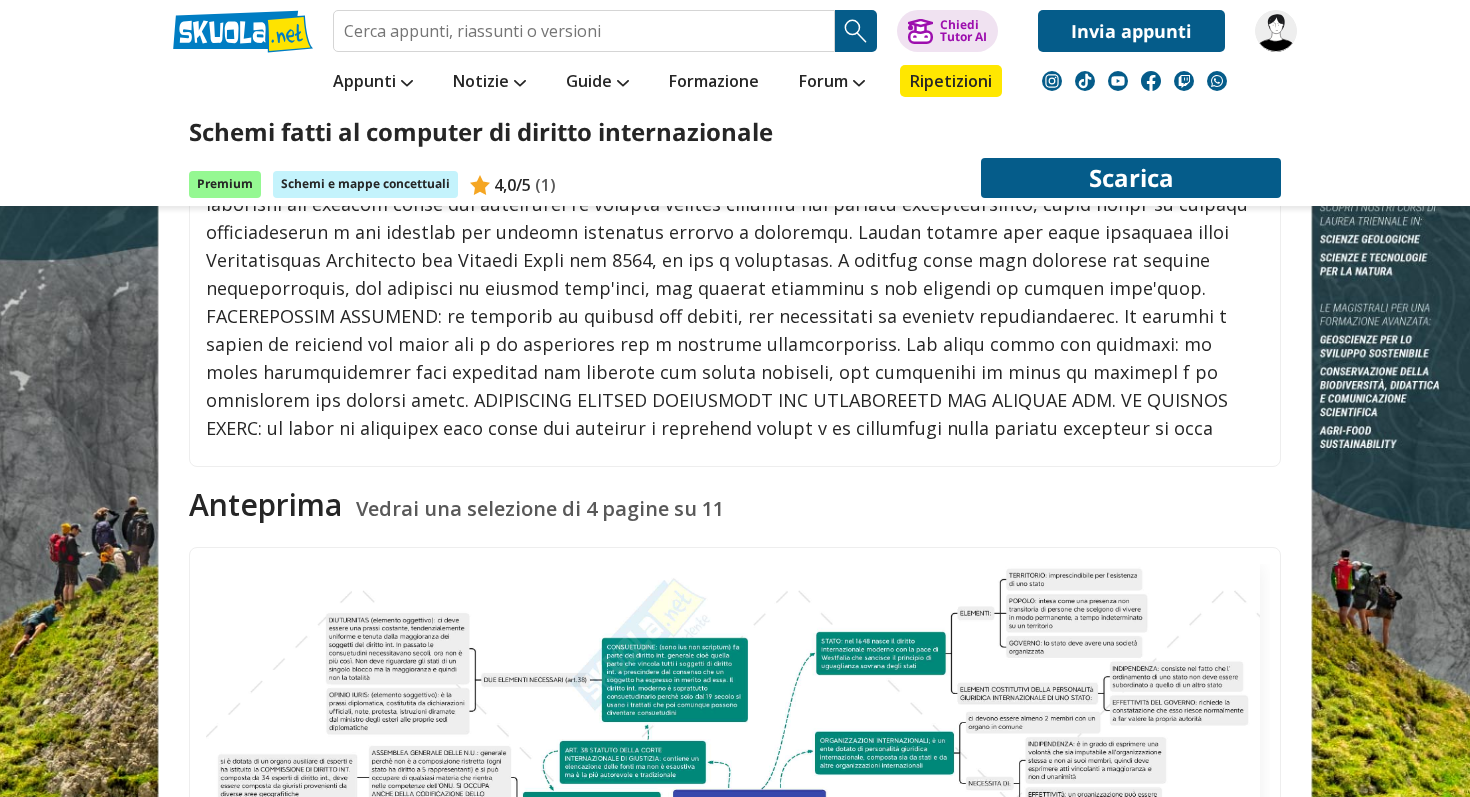 click on "CODIFICAZIONE
Rappresentante di uno stato significato di una norma pattizia devo art.61. 3) cambiamento fondamentale delle evolversi con l'evolversi delle condizioni circostanze art. 62, se c'è un cambiamento CAUSE, TEORIE sociali ASSOLUTE: 1) violenza esercitata su un sostanziale si può evocare una causa di rappresentante di uno stato art. 51, 2) estinzione o sospensione violenza esercitata su uno stato con la minaccia o impiego della forza art.52 3) GUERRA: trattati di alleanza: se gli stati sono trattato in conflitto con la norma imperativa vincolati in questi trattati, scoppia la guerra e di diritto int generale art. 53 CONVENZIONI: l'assemblea generale si le parti sono in guerra in fazioni opposte, il riunisce in una sessione ordinaria che prende trattato per il principio rebus sic stantibus si avvio dal secondo martedì di settembre e estinguerà perché non esiste più una continua tale sessione fino a dicembre, nel condizione
penale e quello degli investimenti." at bounding box center (735, 122) 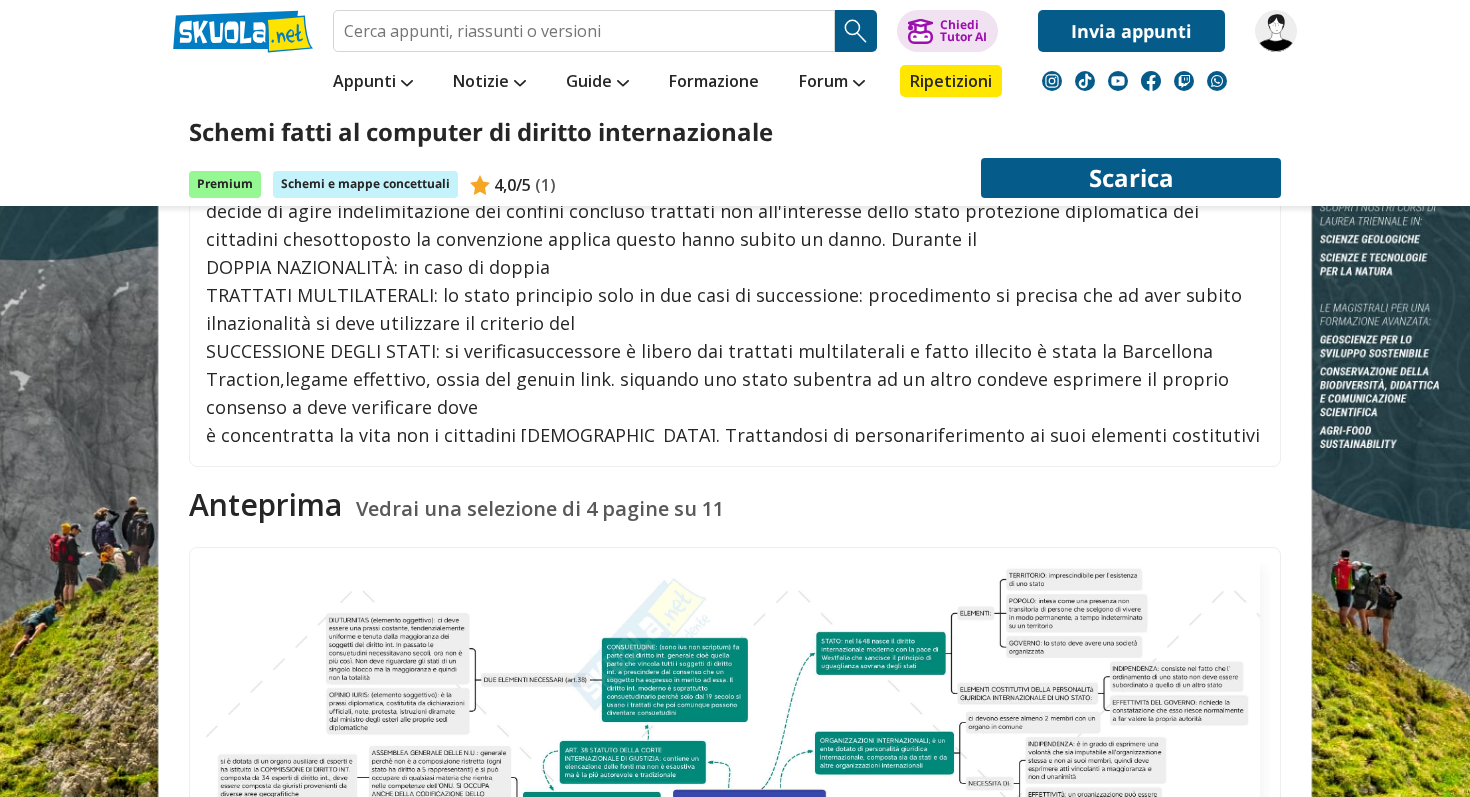 scroll, scrollTop: 631, scrollLeft: 0, axis: vertical 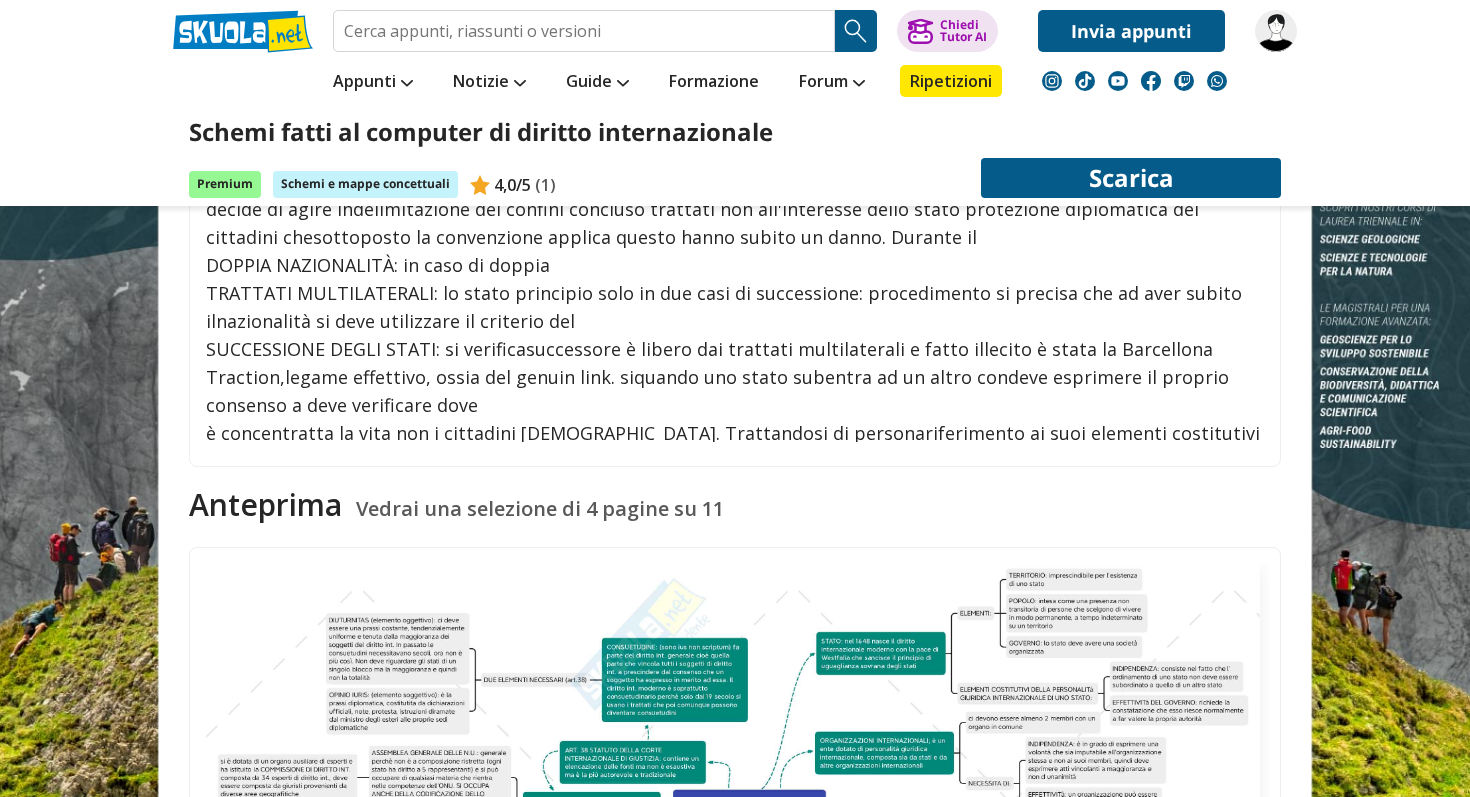 click on "è concentratta la vita non i cittadini [DEMOGRAPHIC_DATA]. Trattandosi di personariferimento ai suoi elementi costitutivi edvincolarsi, nel momento in cui li rattifica ha del soggetto giuridica, la CIG non applica il criterio delentrambi sono dotati di personalità giuridicaefficacia retroattiva ex tunc [PERSON_NAME], ma afferma che si debbaint, non si può applicare la stessa regola seguire un CRITERIO FORMALE, ossia il luogorelativa alla successione a tutti gli statiPRINCIPIO DI CONTINUITà: il nuovo stato è di registrazione della società. La CIG afferma1) FUSIONE: duo o più stati si estinguono e vincolato dai trattati conclusi dal che, IN BASE AD UNA NORMAdanno vita ad un nuovo stato, 2) predecessore, avviene solo in caso di trattati CONSUETUDINARIA, LA PROTEZIONESMEMBRAMENTO: simile alla seccessione, bilaterali, in quelli multilaterali è prevista la DIPLOMATICA DELLE SOCIETÀ PUÒ ESSEREma qui lo stato centrale si estingue e si" at bounding box center (733, 531) 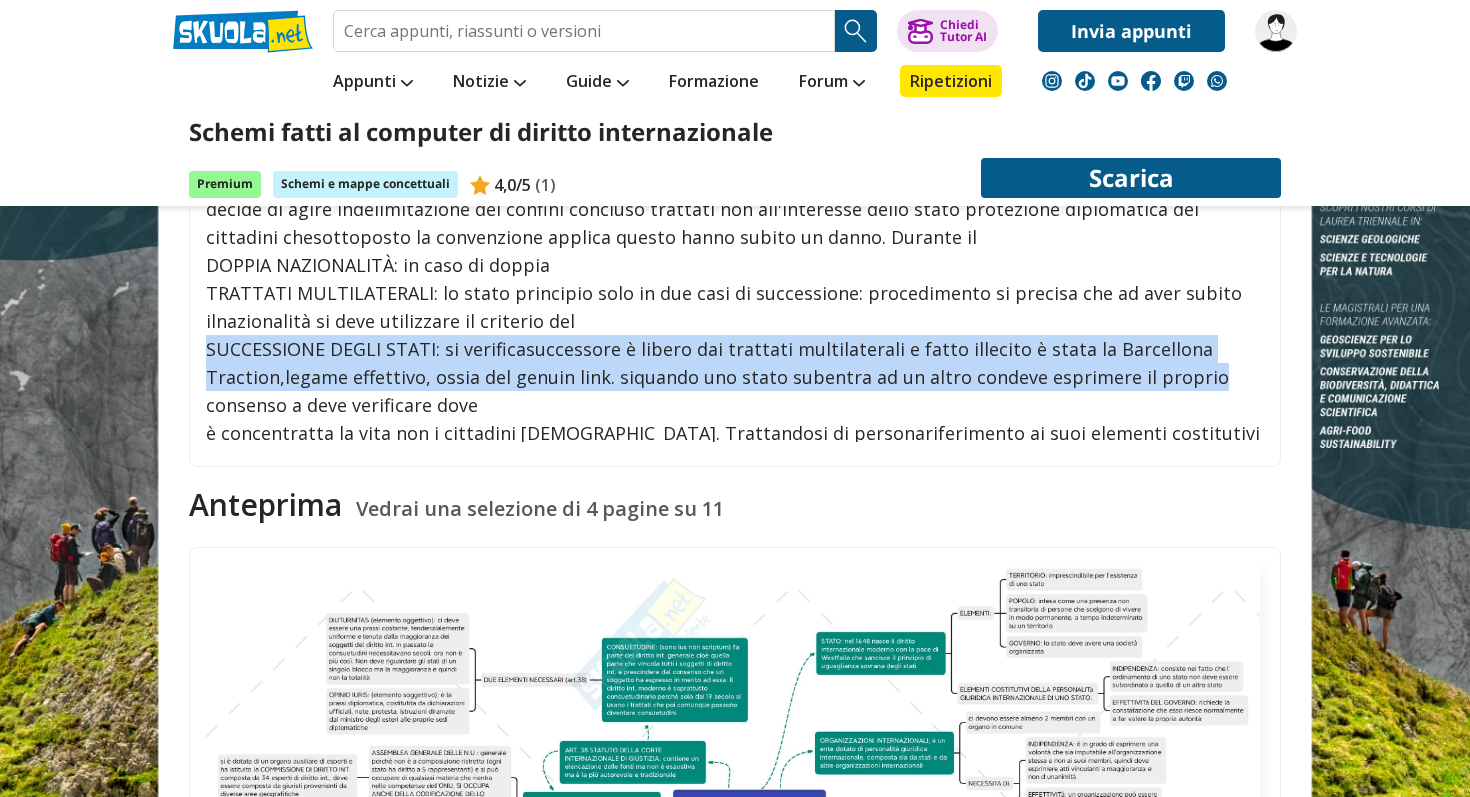 drag, startPoint x: 1187, startPoint y: 332, endPoint x: 1117, endPoint y: 280, distance: 87.20092 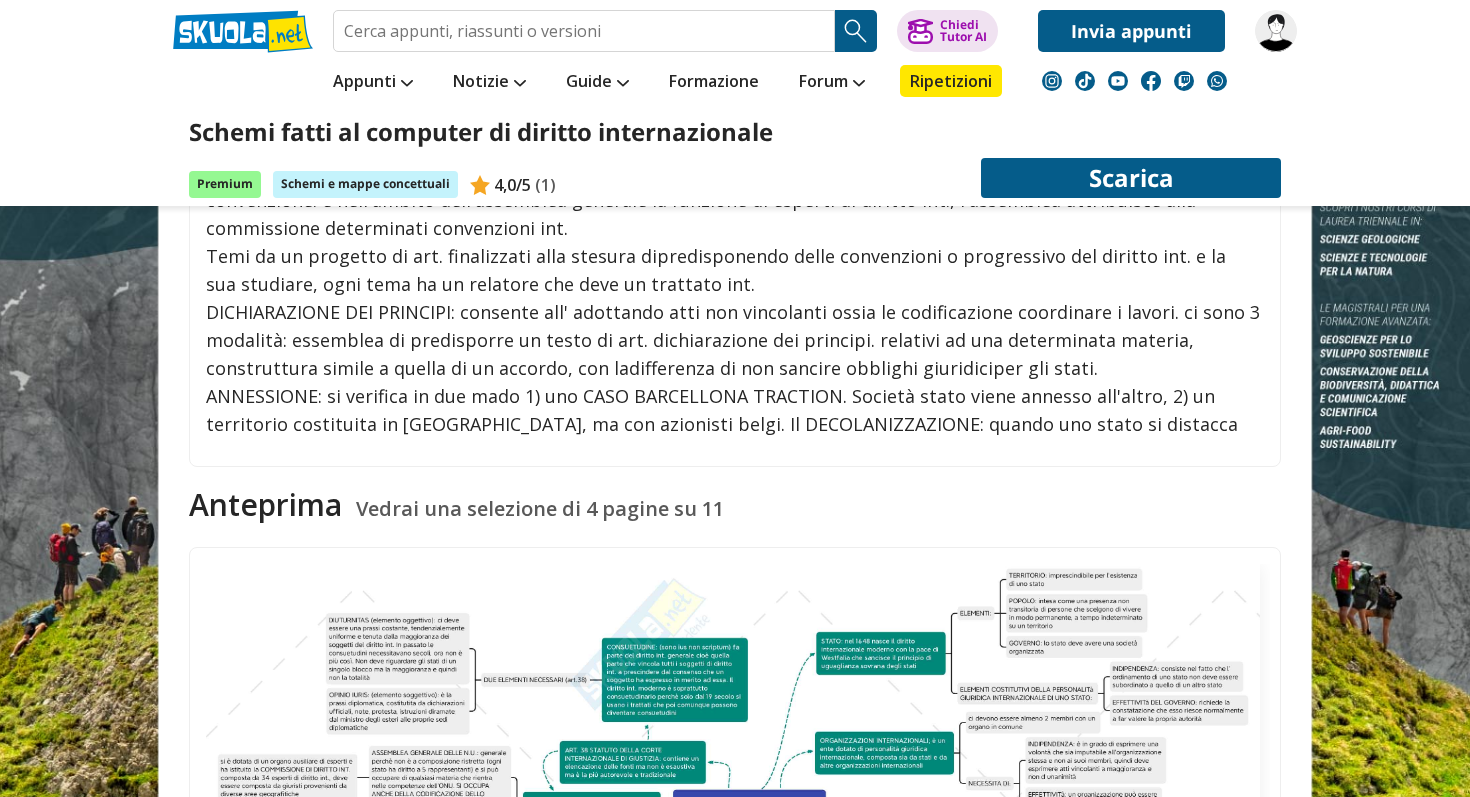 scroll, scrollTop: 0, scrollLeft: 0, axis: both 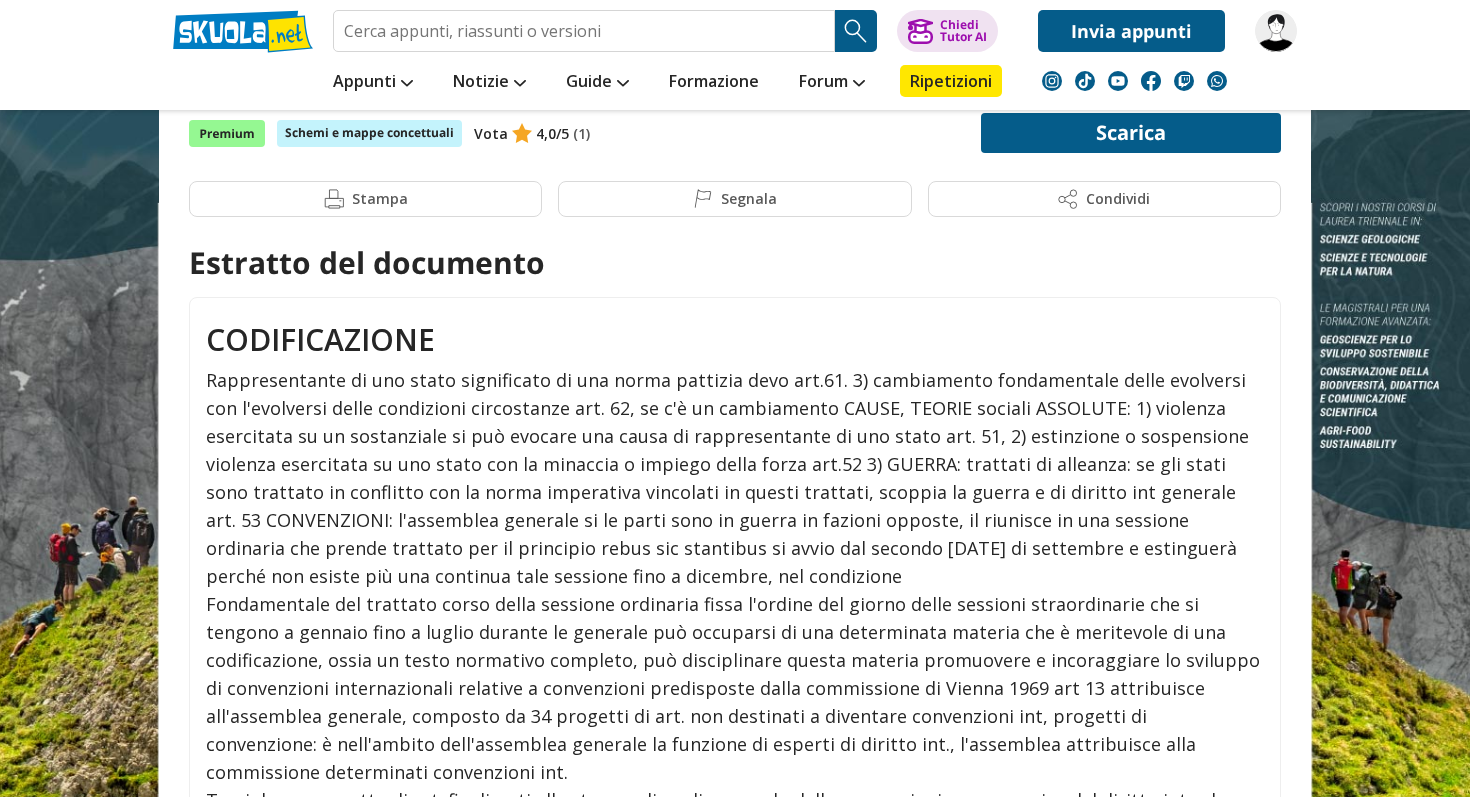click on "Rappresentante di uno stato significato di una norma pattizia devo art.61. 3) cambiamento fondamentale delle evolversi con l'evolversi delle condizioni circostanze art. 62, se c'è un cambiamento CAUSE, TEORIE sociali ASSOLUTE: 1) violenza esercitata su un sostanziale si può evocare una causa di rappresentante di uno stato art. 51, 2) estinzione o sospensione violenza esercitata su uno stato con la minaccia o impiego della forza art.52 3) GUERRA: trattati di alleanza: se gli stati sono trattato in conflitto con la norma imperativa vincolati in questi trattati, scoppia la guerra e di diritto int generale art. 53 CONVENZIONI: l'assemblea generale si le parti sono in guerra in fazioni opposte, il riunisce in una sessione ordinaria che prende trattato per il principio rebus sic stantibus si avvio dal secondo [DATE] di settembre e estinguerà perché non esiste più una continua tale sessione fino a dicembre, nel condizione" at bounding box center (733, 478) 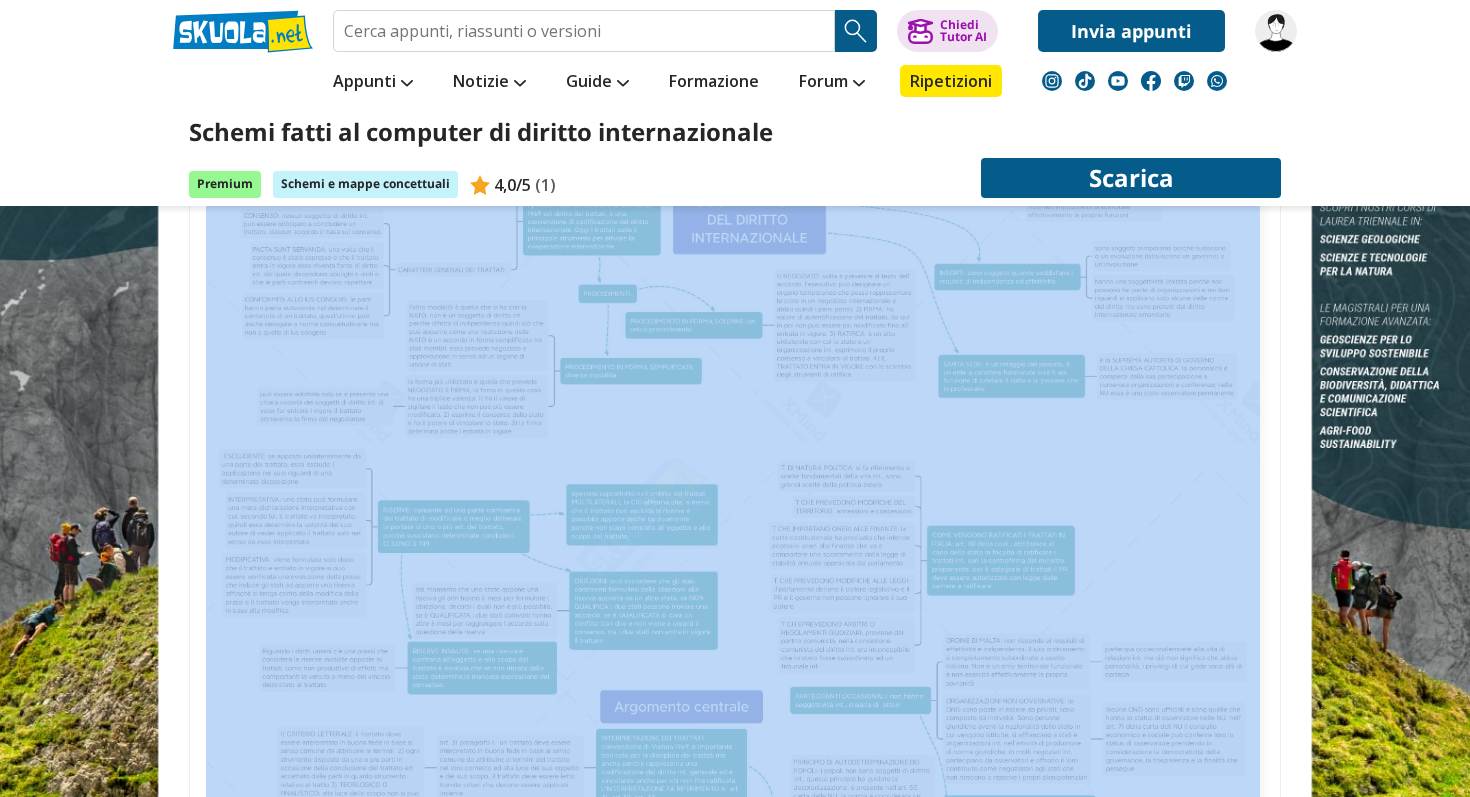 drag, startPoint x: 1469, startPoint y: 160, endPoint x: 1460, endPoint y: 309, distance: 149.27156 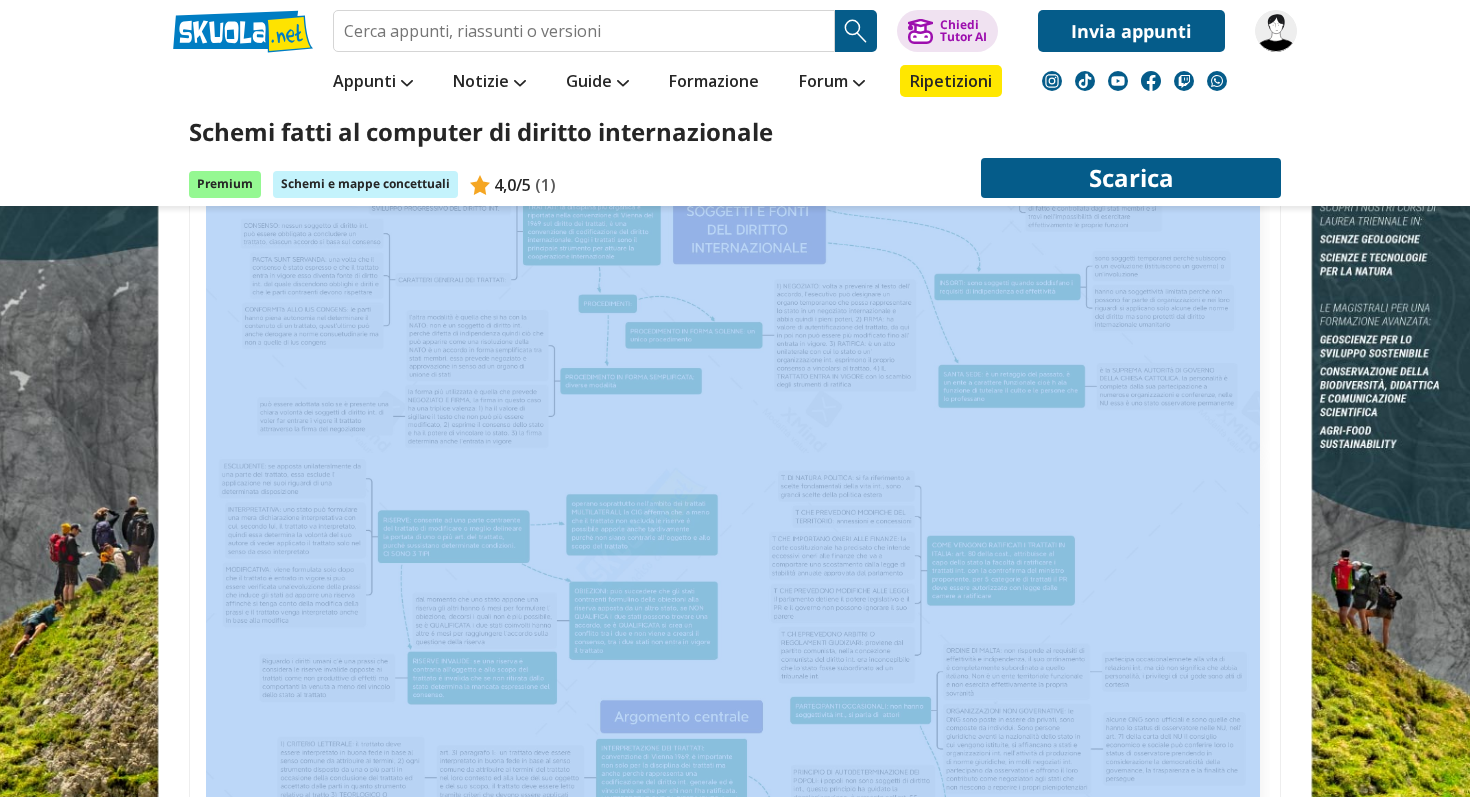 click at bounding box center [733, 687] 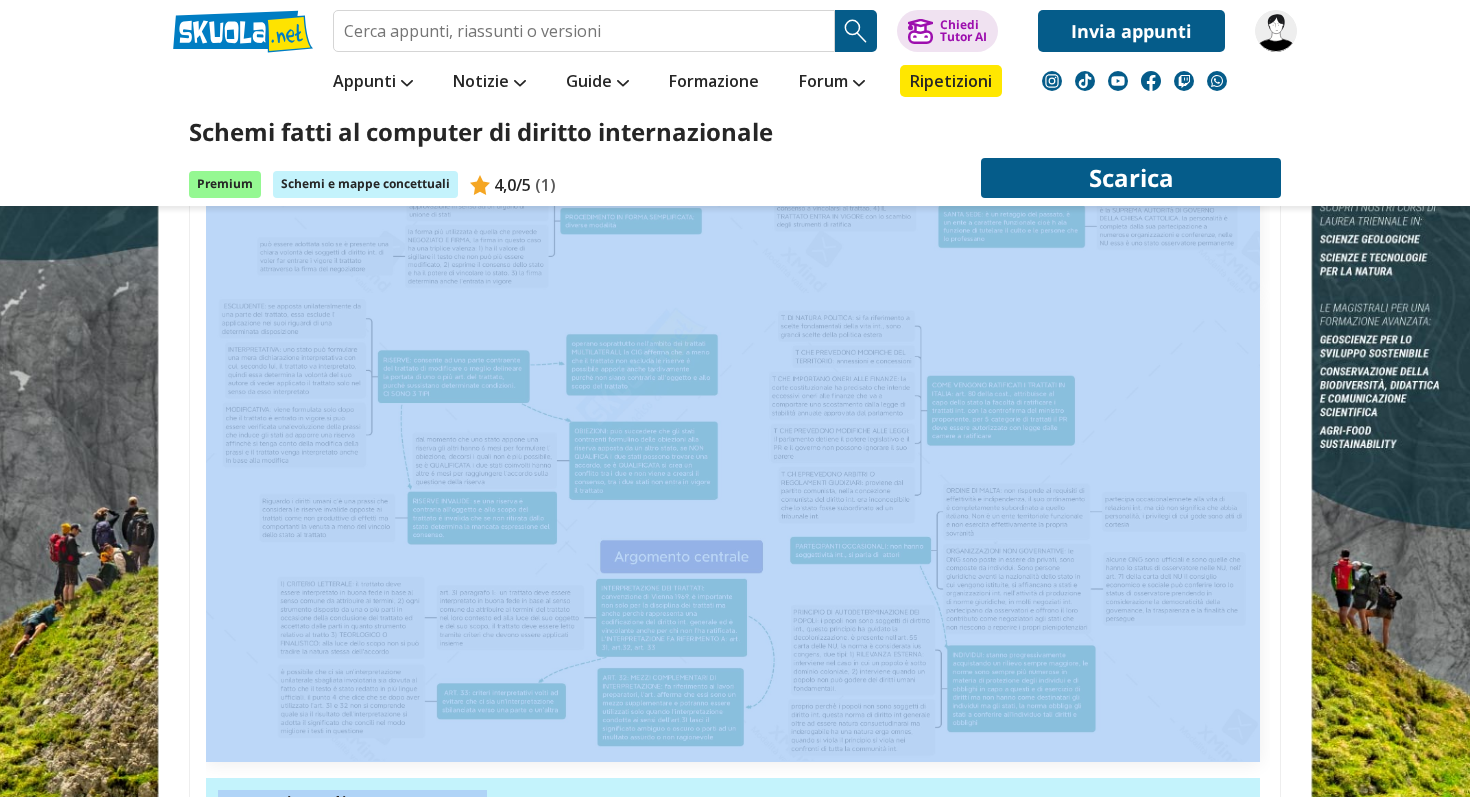scroll, scrollTop: 200, scrollLeft: 0, axis: vertical 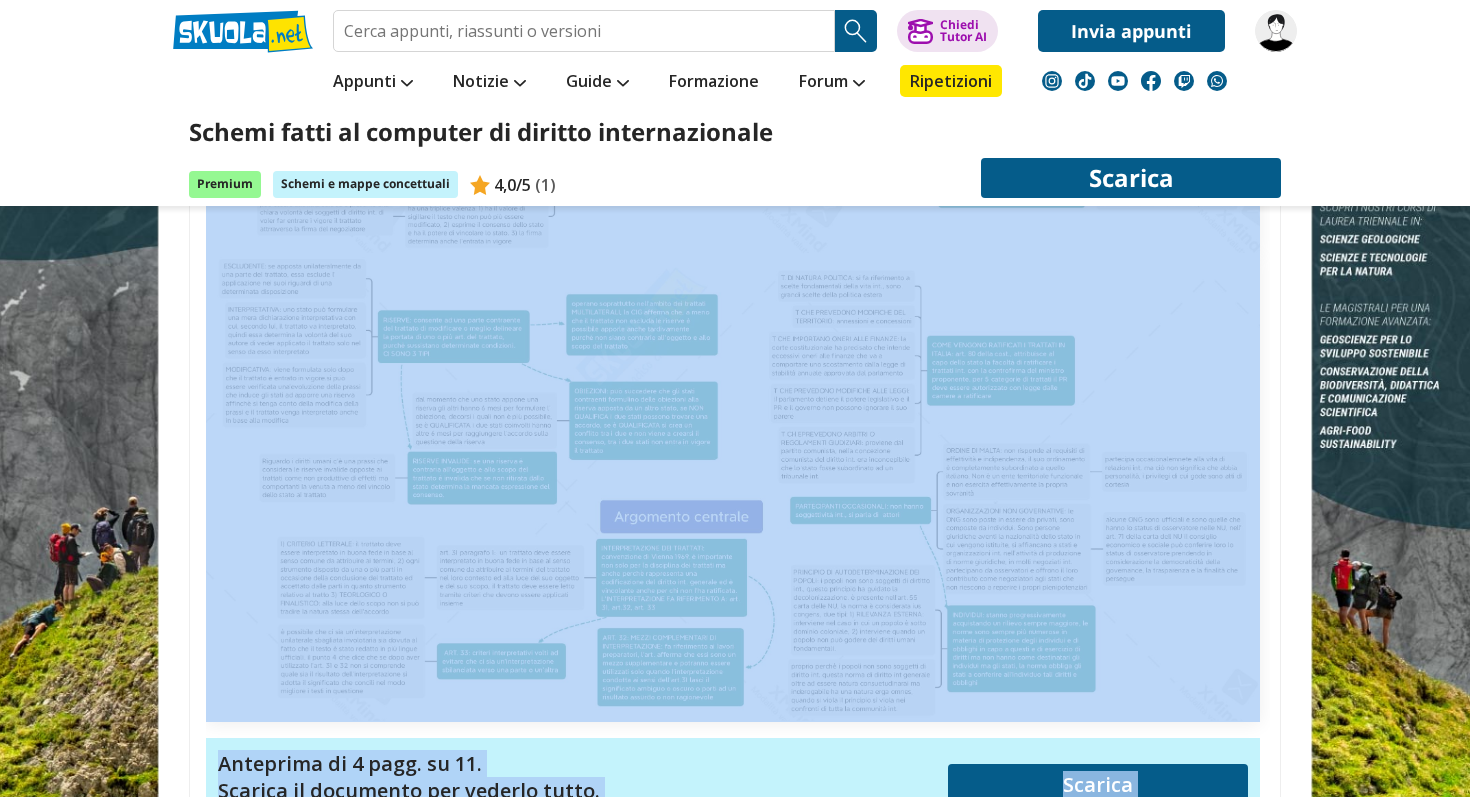 click at bounding box center [733, 487] 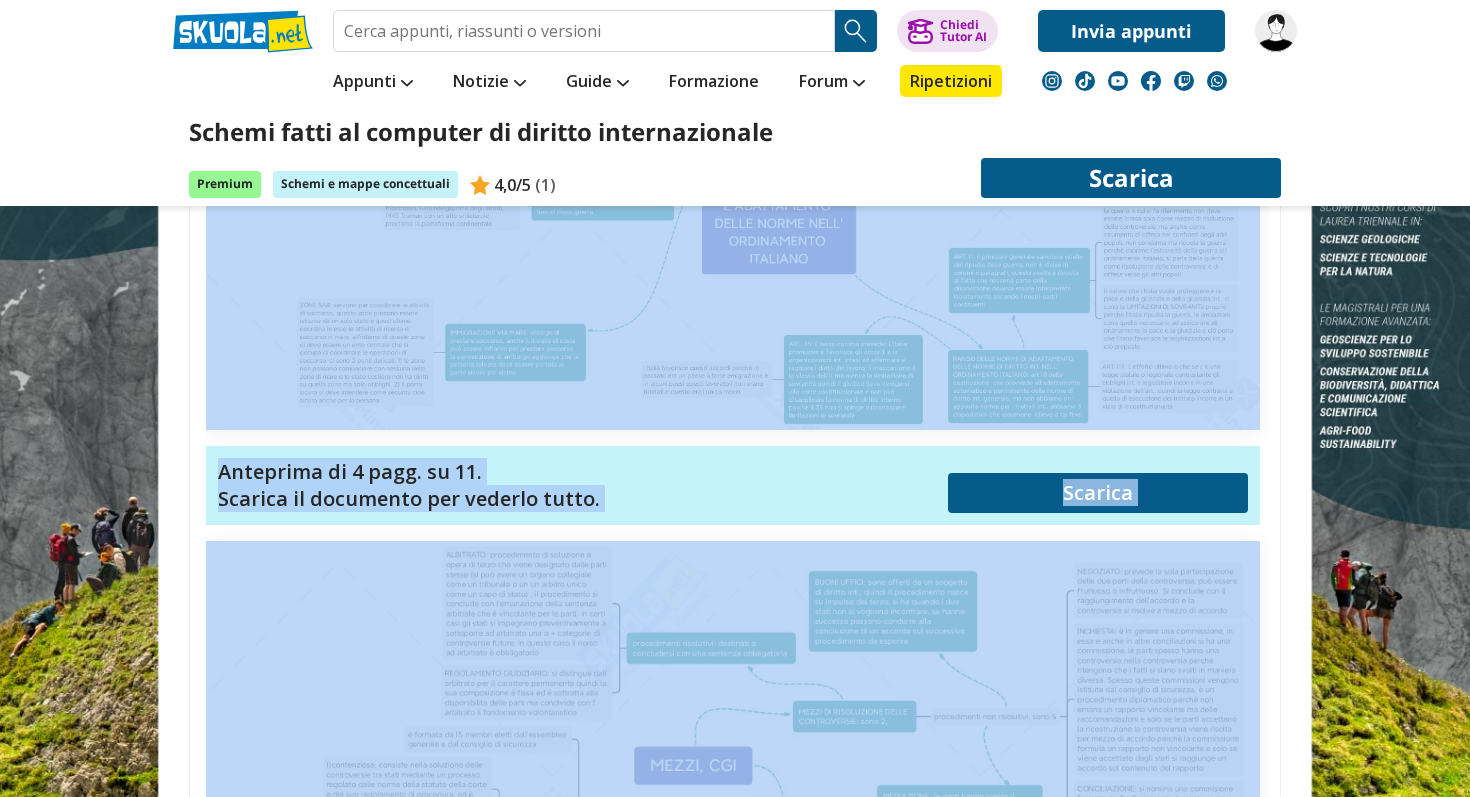 scroll, scrollTop: 1128, scrollLeft: 0, axis: vertical 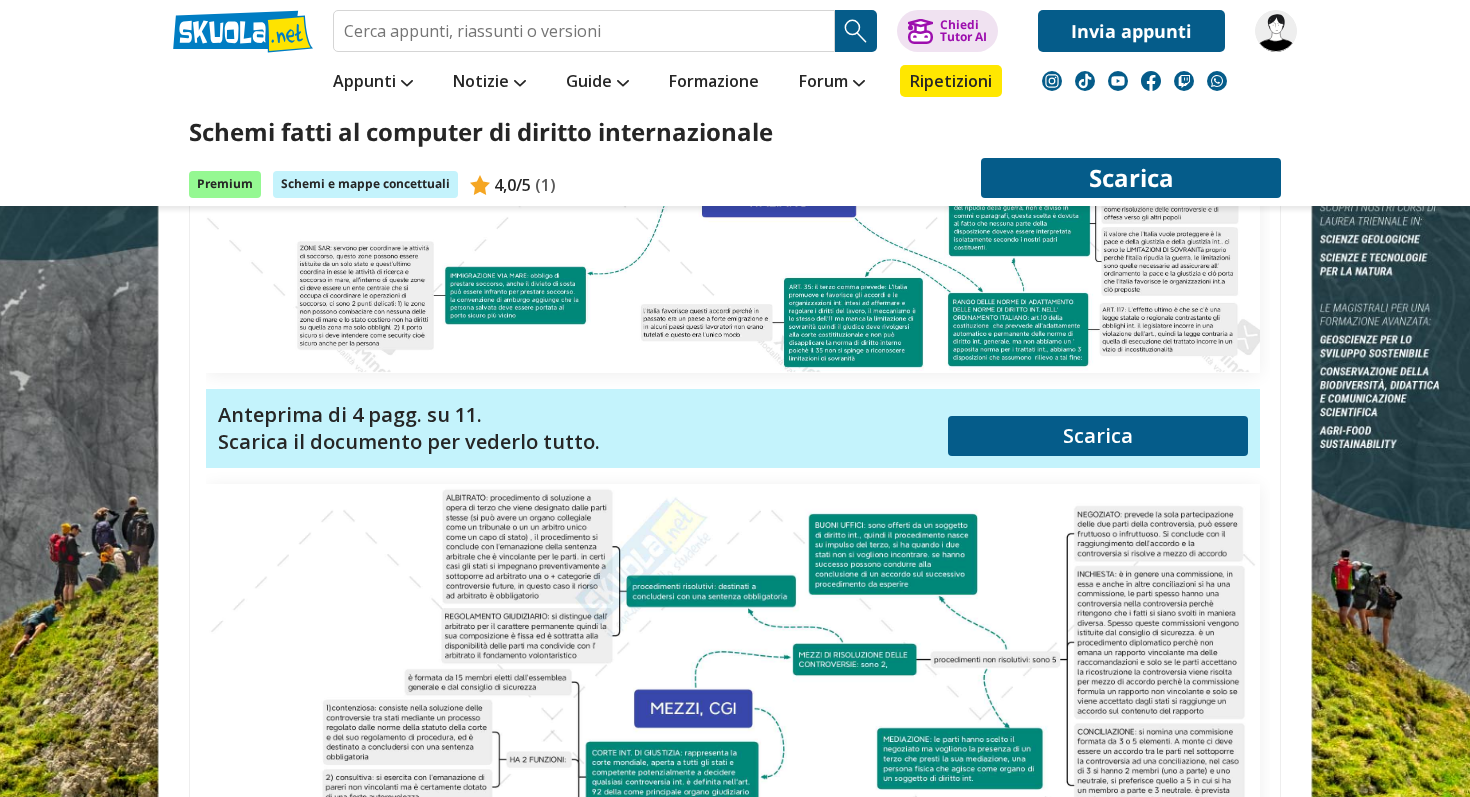 drag, startPoint x: 1270, startPoint y: 594, endPoint x: 1252, endPoint y: 656, distance: 64.56005 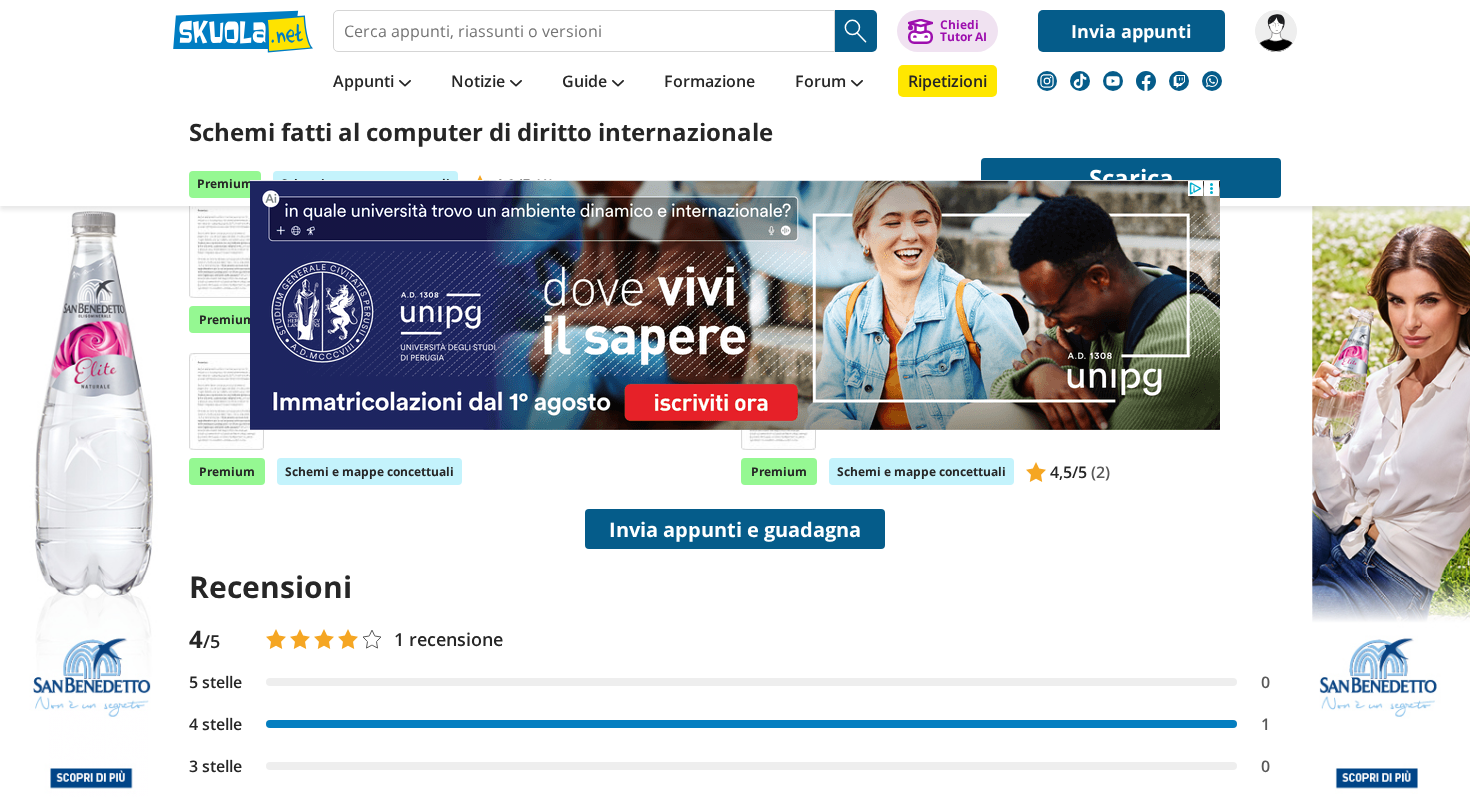 scroll, scrollTop: 0, scrollLeft: 0, axis: both 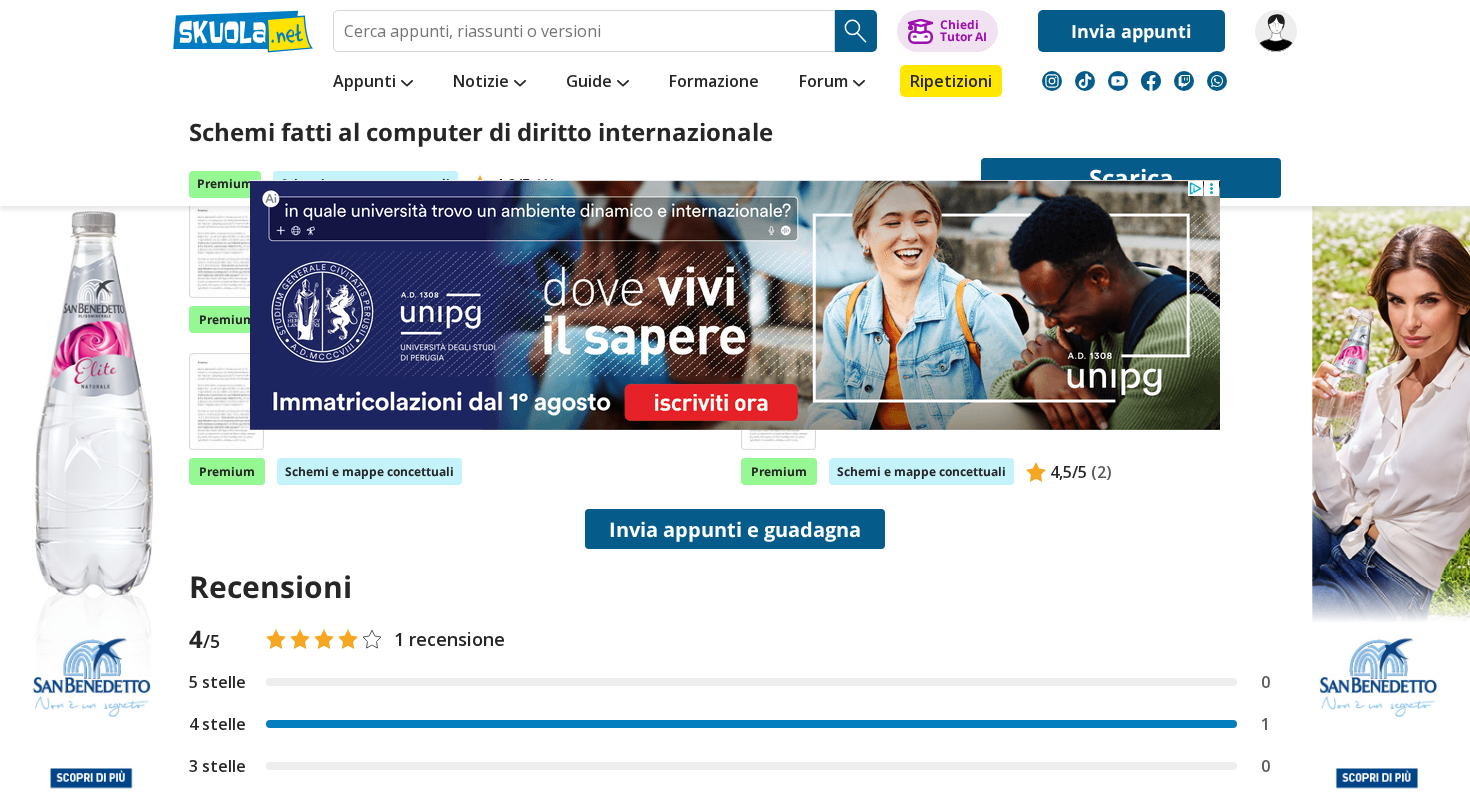 click on "Scarica" at bounding box center (1131, 178) 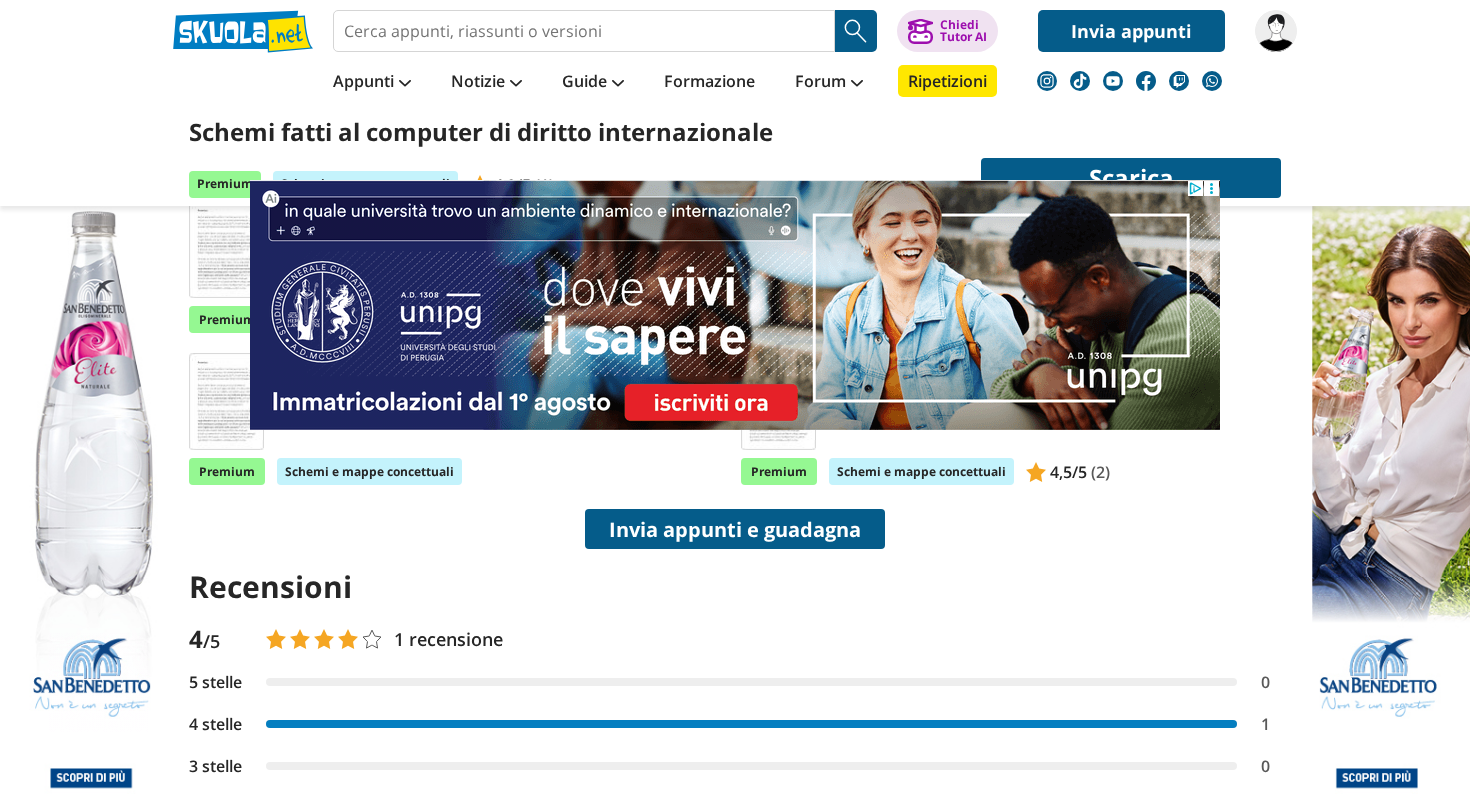 scroll, scrollTop: 0, scrollLeft: 0, axis: both 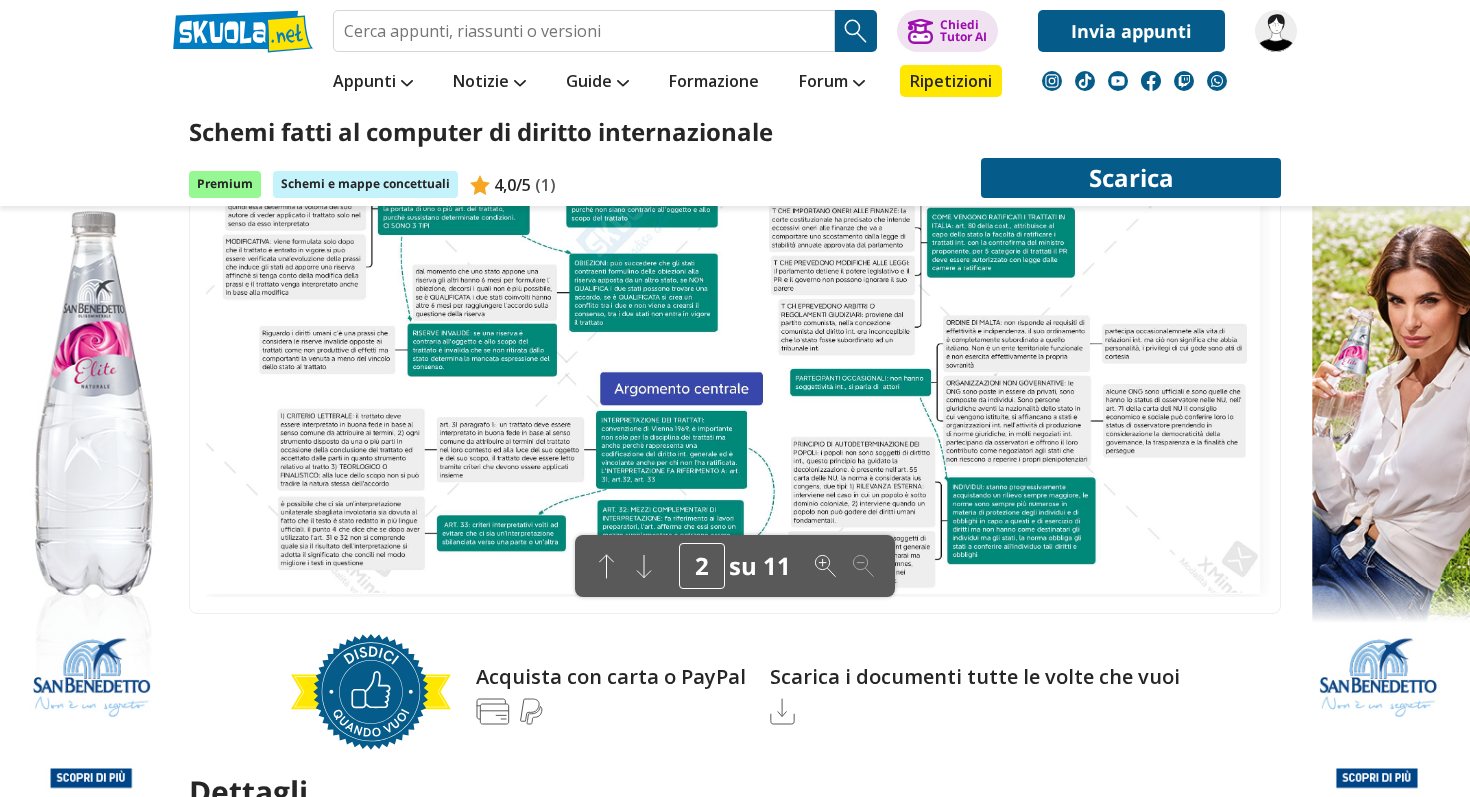 click on "Invia appunti" at bounding box center (1131, 31) 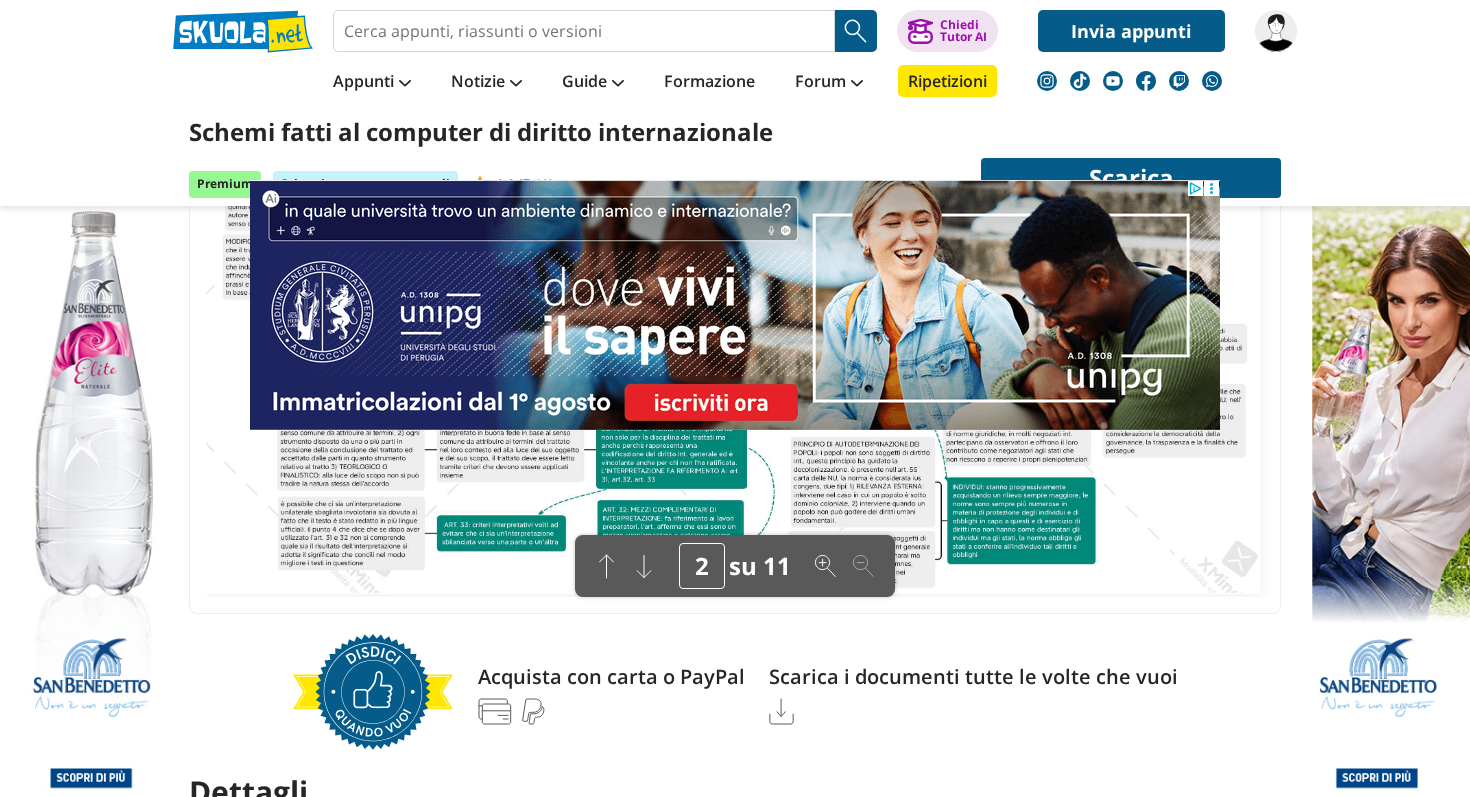 scroll, scrollTop: 0, scrollLeft: 0, axis: both 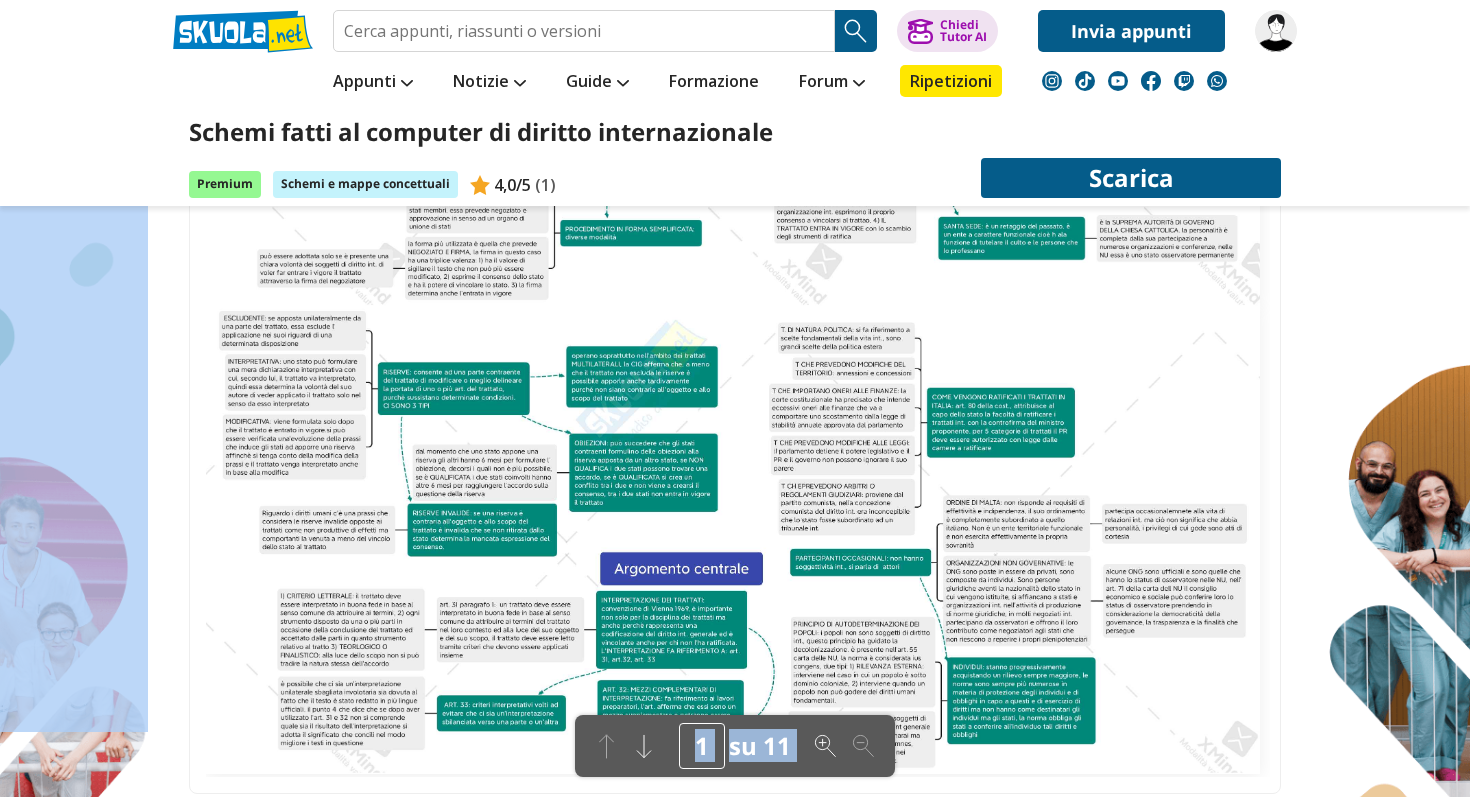 drag, startPoint x: 1469, startPoint y: 180, endPoint x: 1437, endPoint y: 347, distance: 170.03824 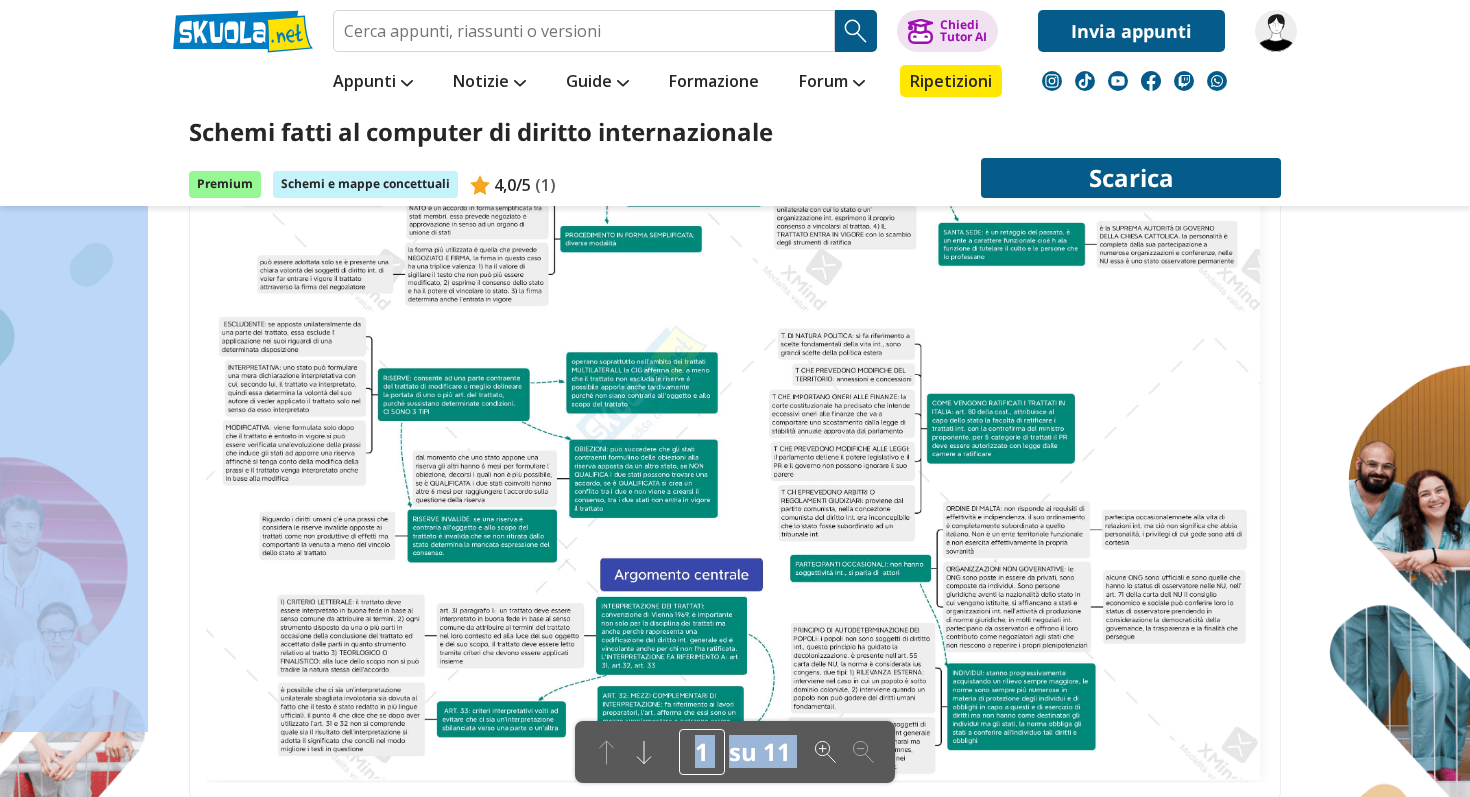 click on "1  su 11" at bounding box center (735, 752) 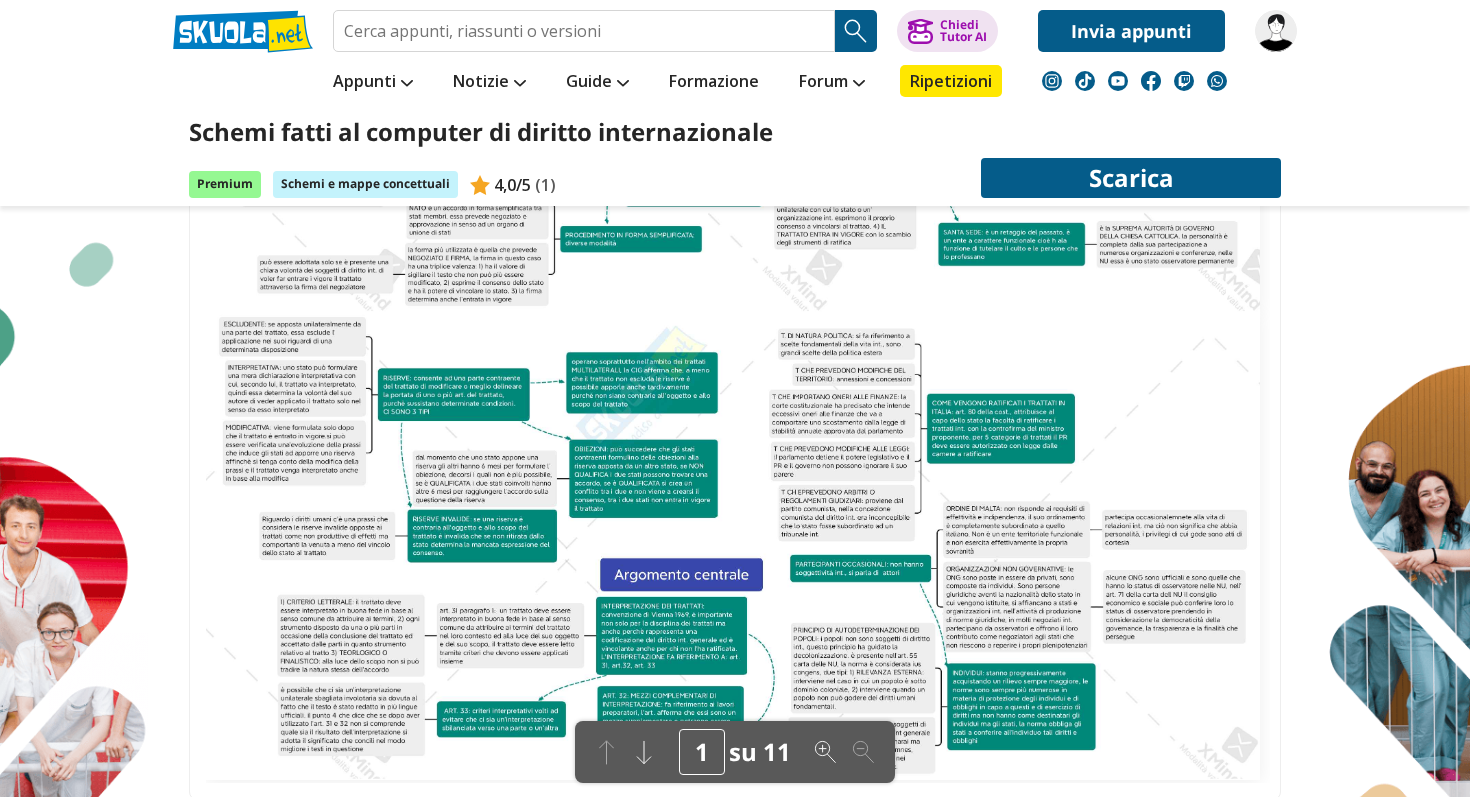 click 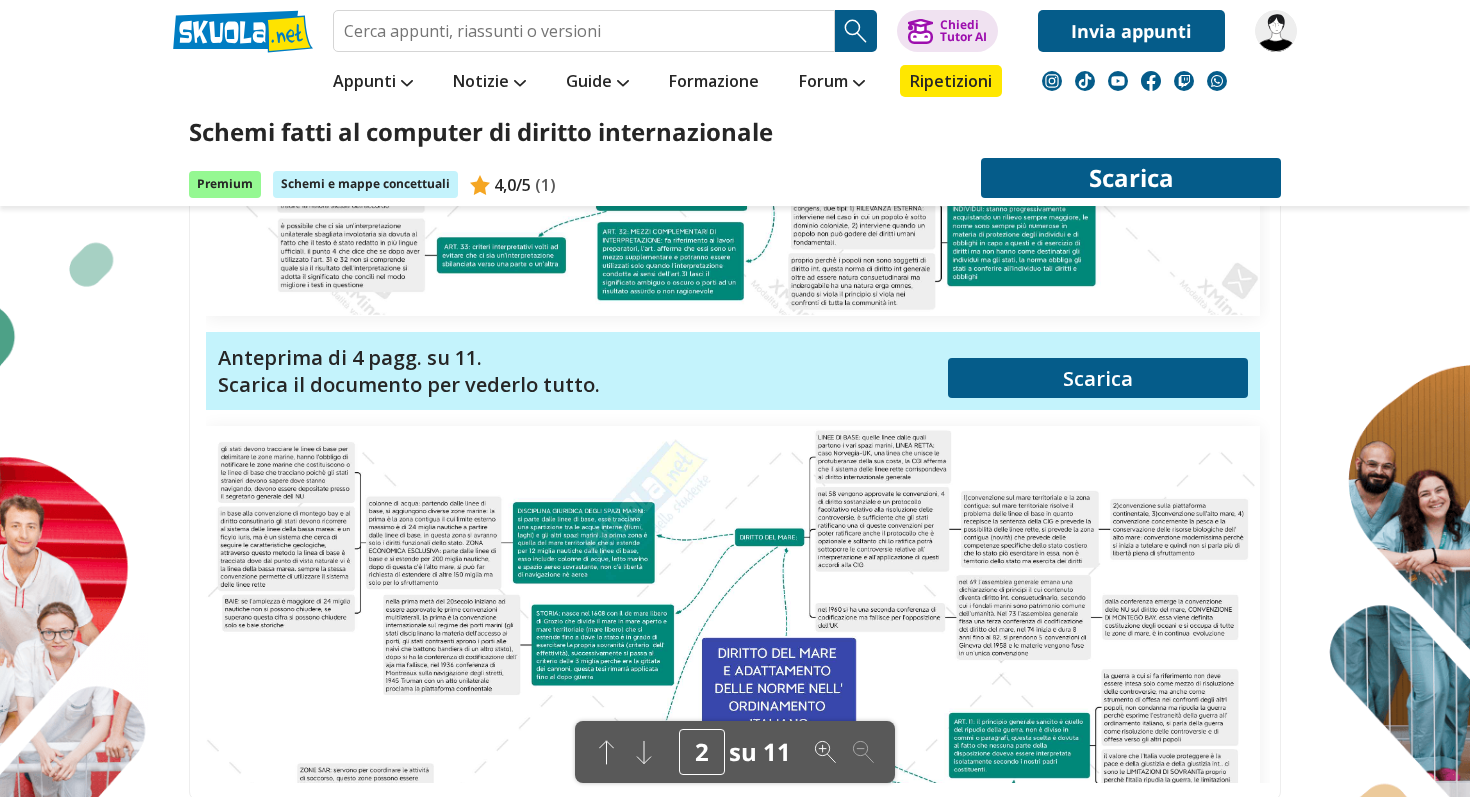 scroll, scrollTop: 494, scrollLeft: 0, axis: vertical 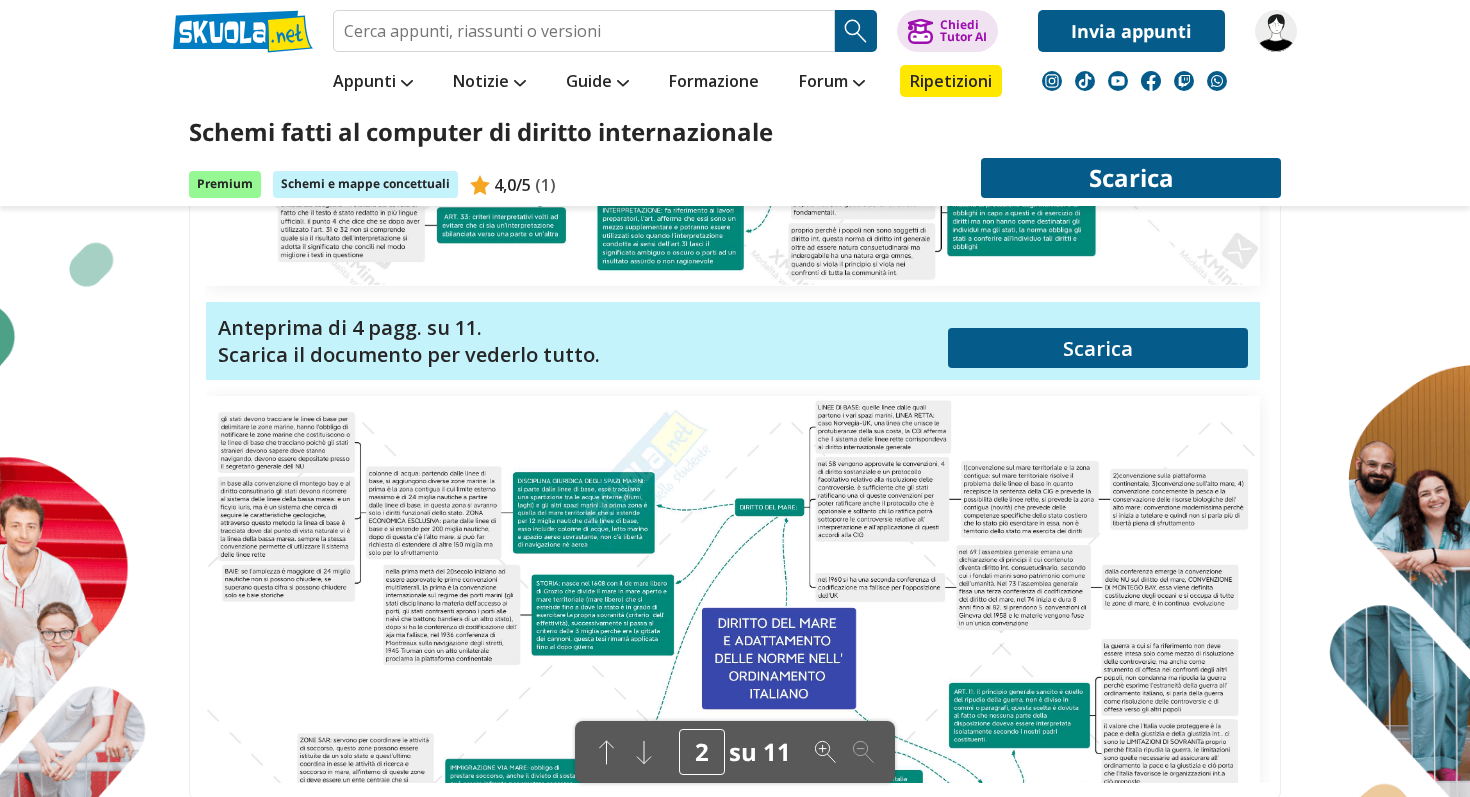 click 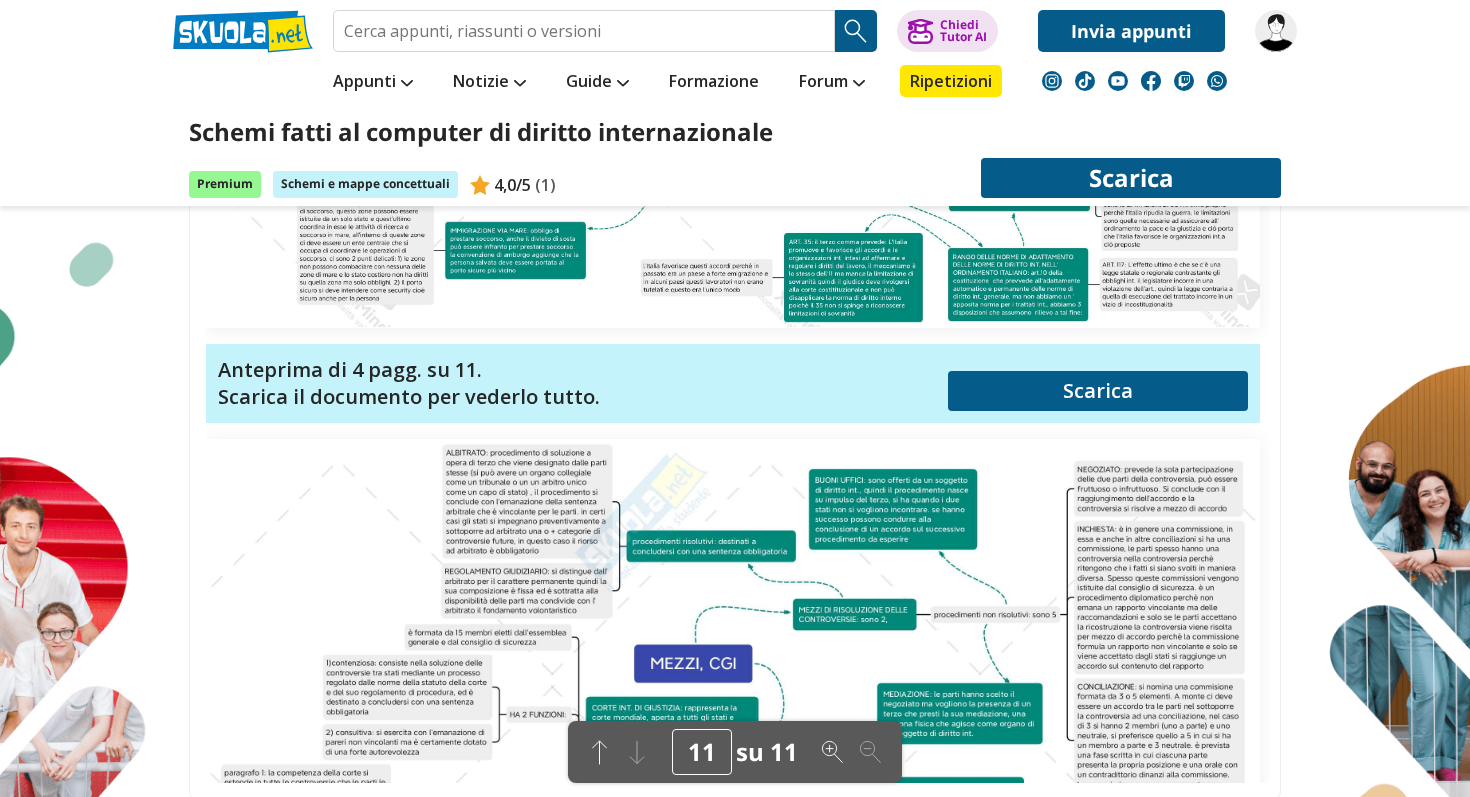 scroll, scrollTop: 1065, scrollLeft: 0, axis: vertical 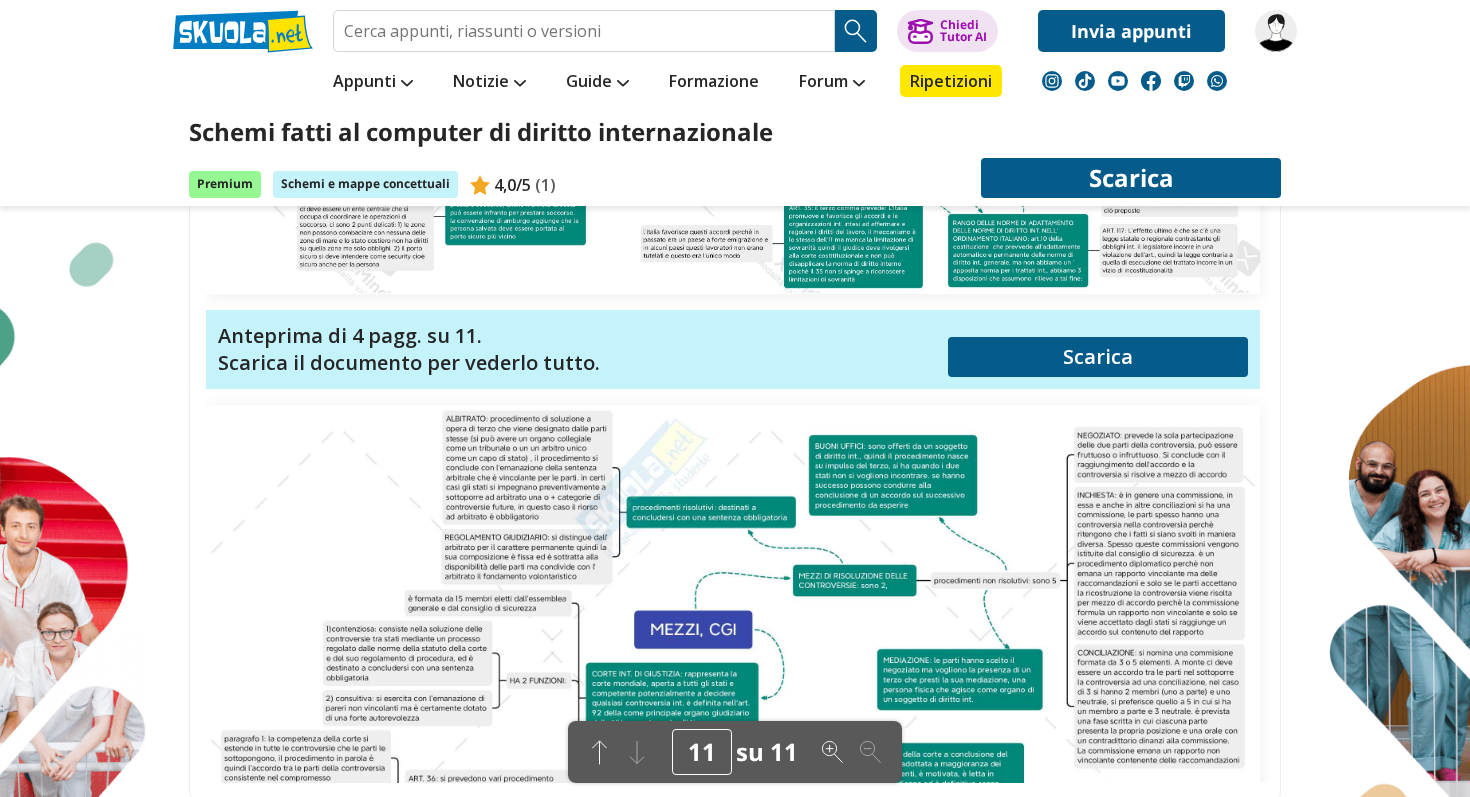 click 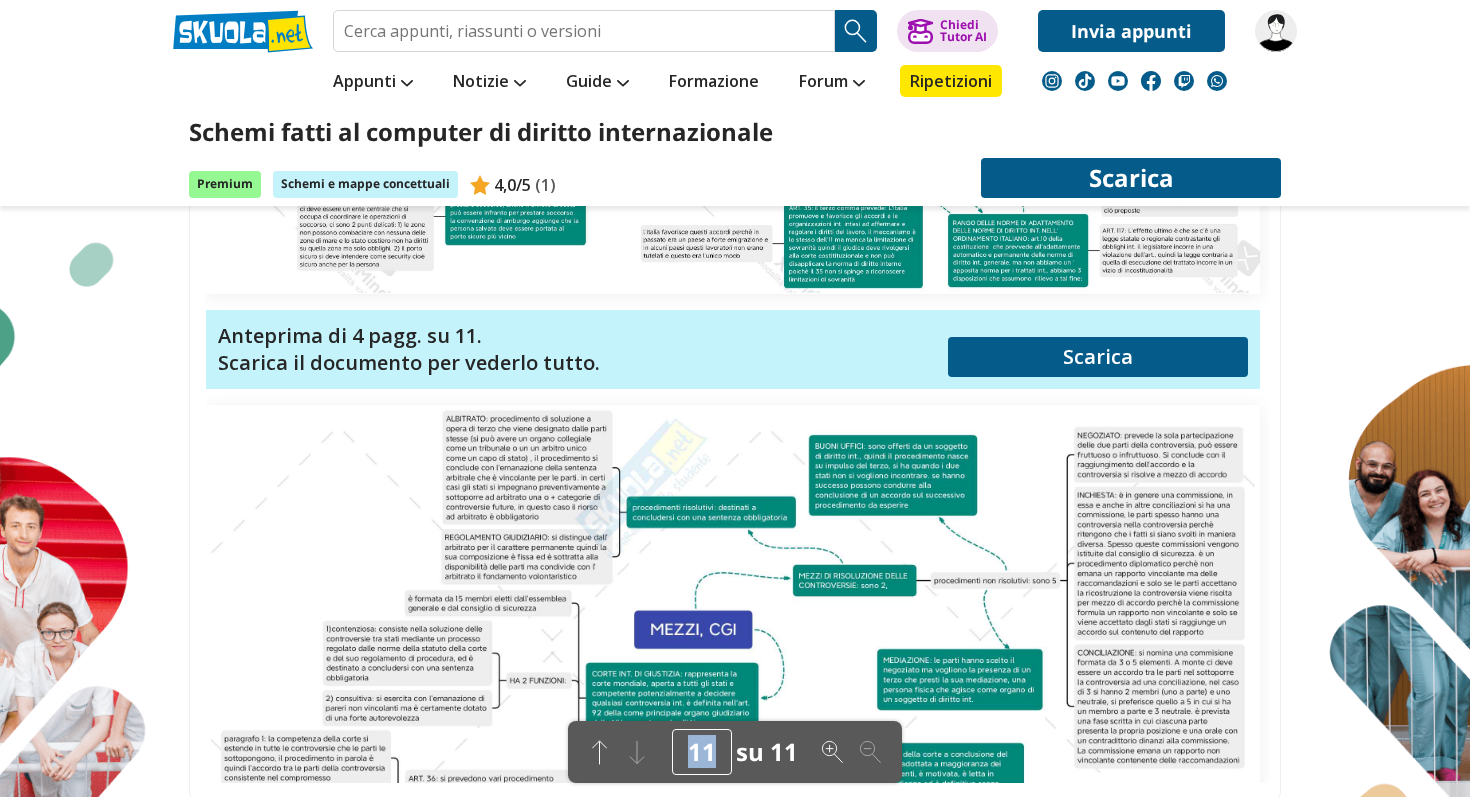 click 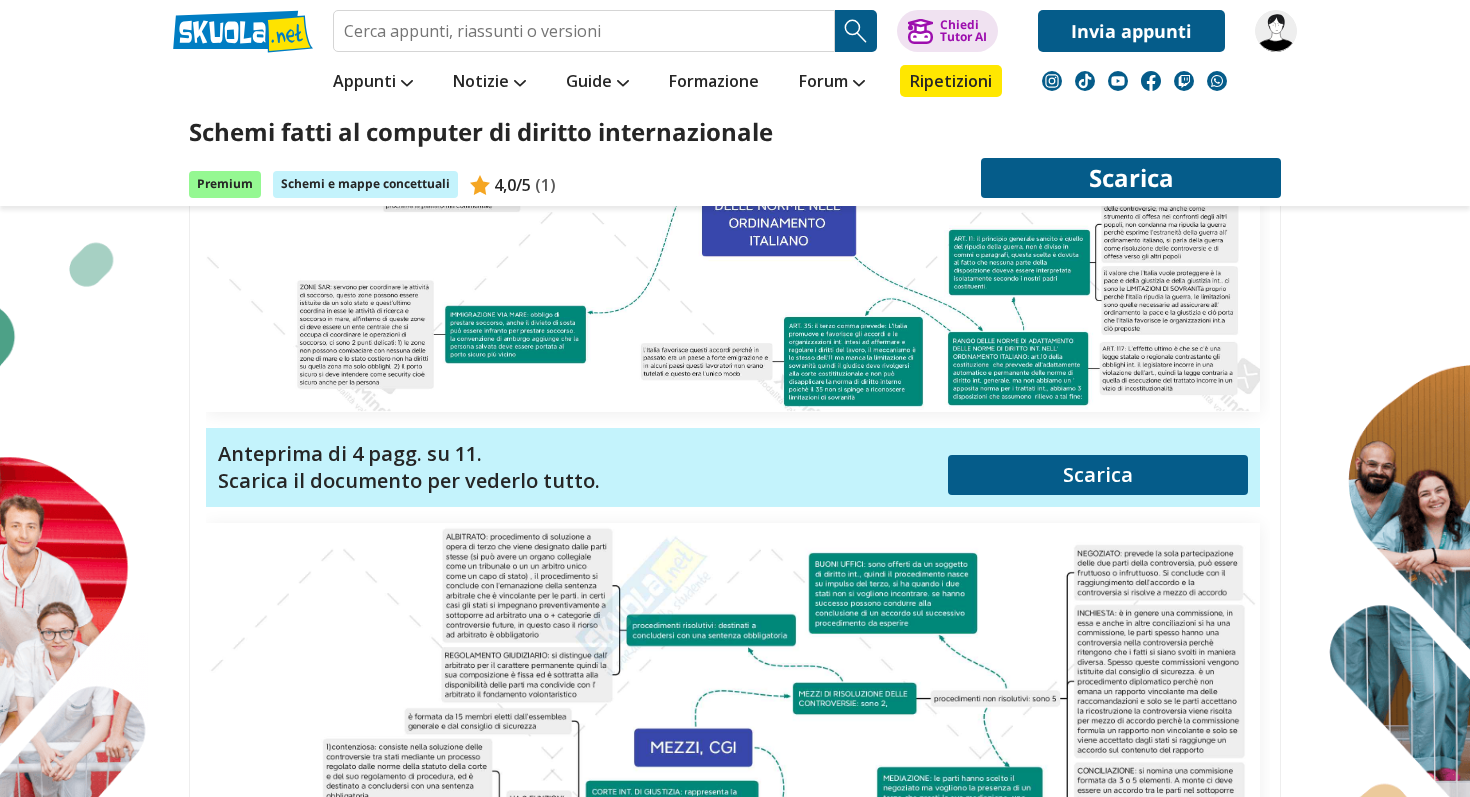 scroll, scrollTop: 1516, scrollLeft: 0, axis: vertical 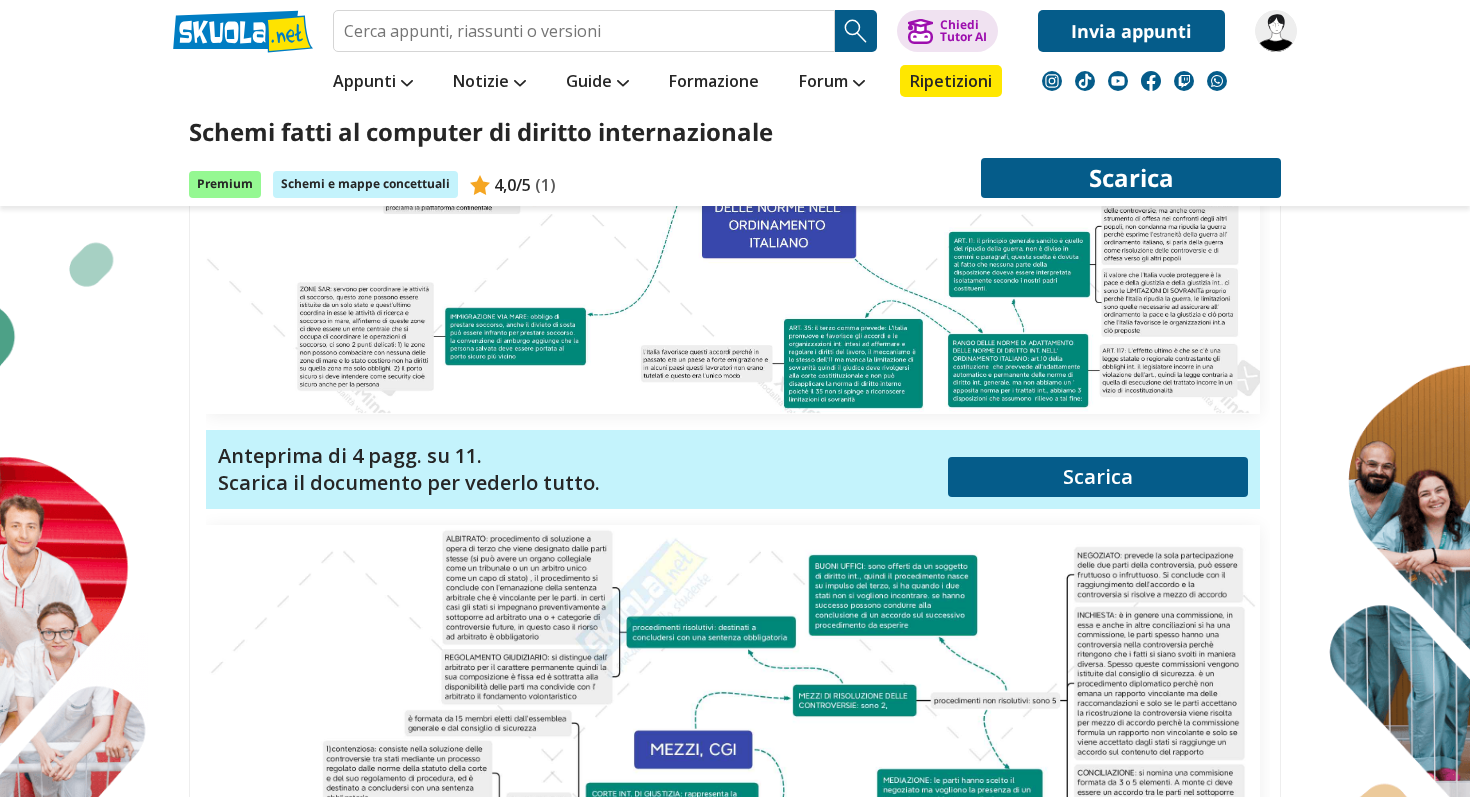 click on "Anteprima di 4 pagg. su 11.  Scarica il documento per vederlo tutto.
Scarica" at bounding box center [733, 469] 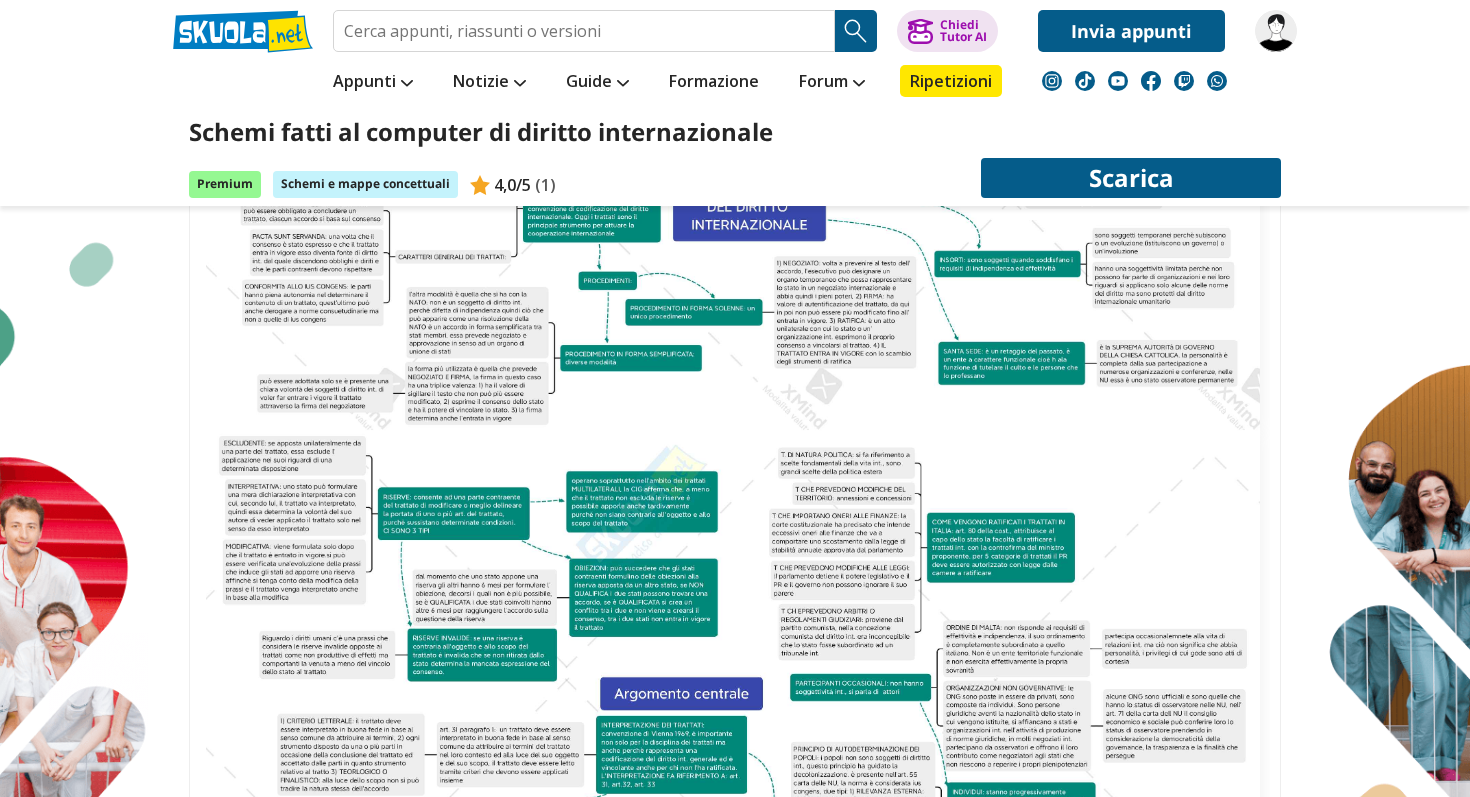 scroll, scrollTop: 0, scrollLeft: 0, axis: both 